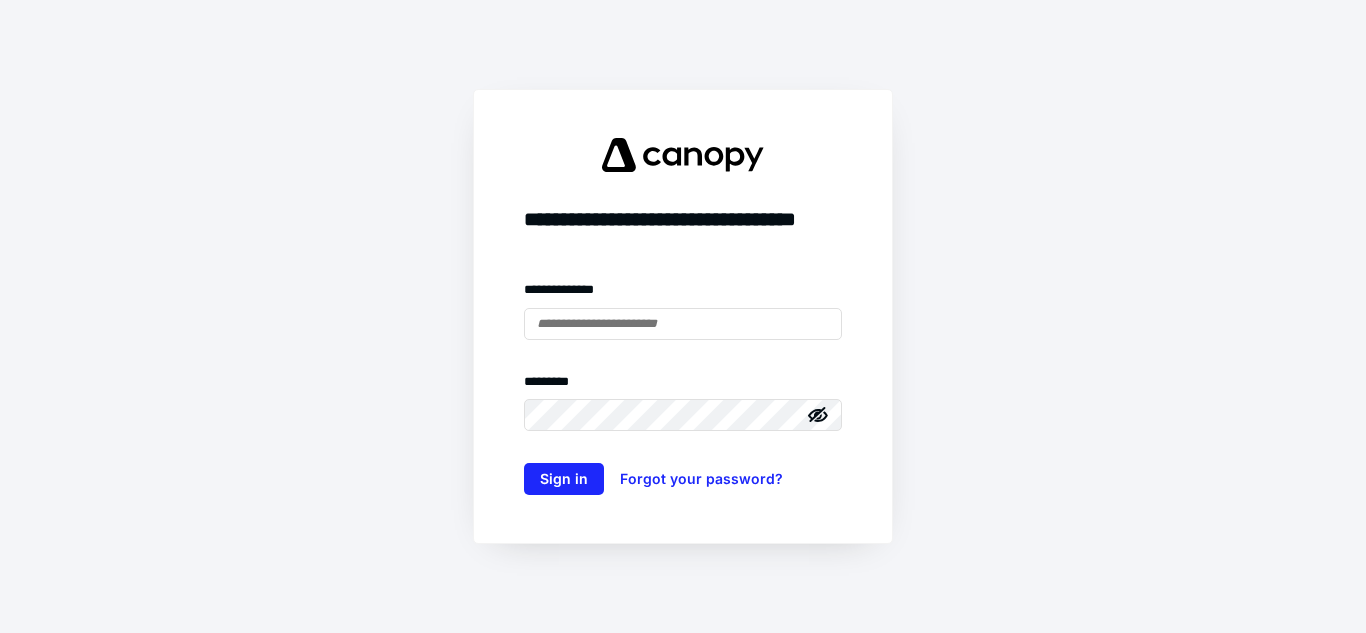 scroll, scrollTop: 0, scrollLeft: 0, axis: both 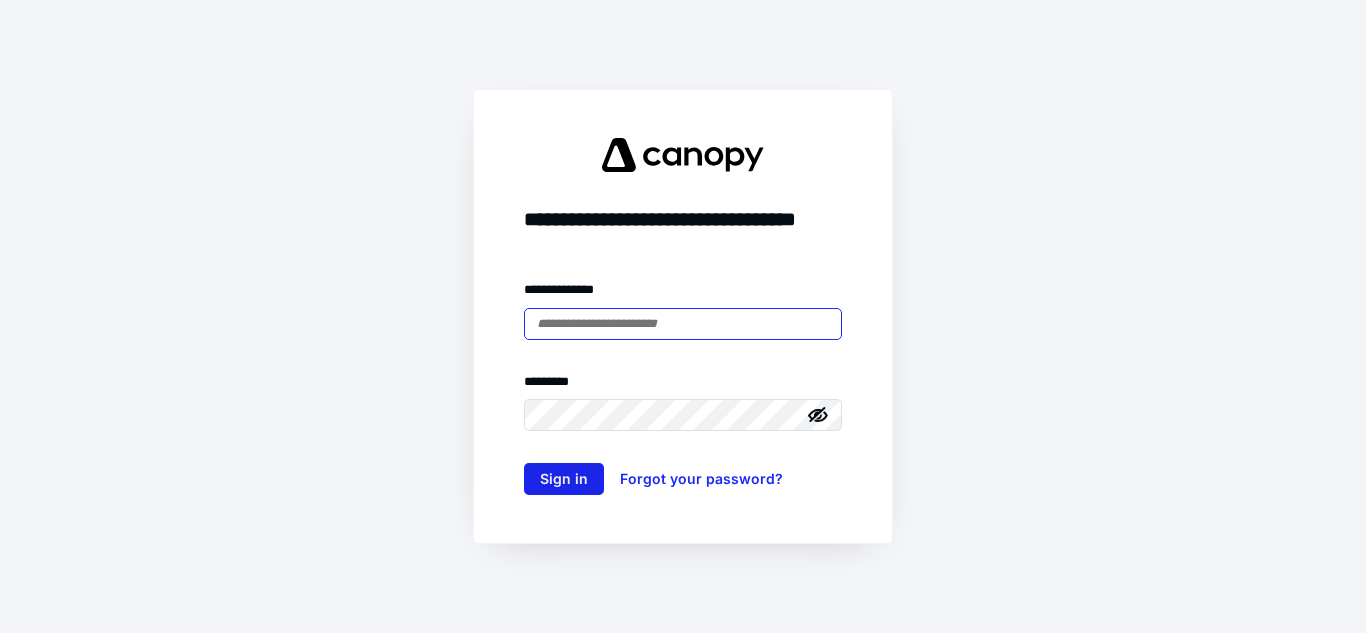 type on "**********" 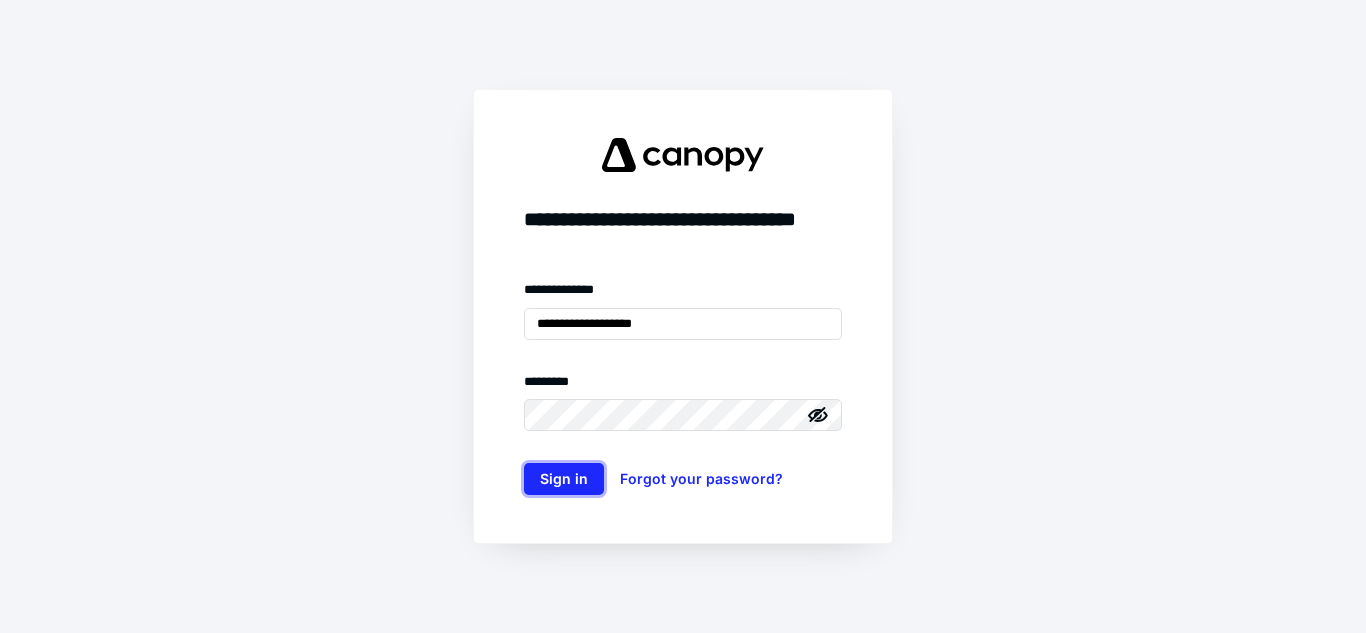 drag, startPoint x: 572, startPoint y: 481, endPoint x: 20, endPoint y: 477, distance: 552.01447 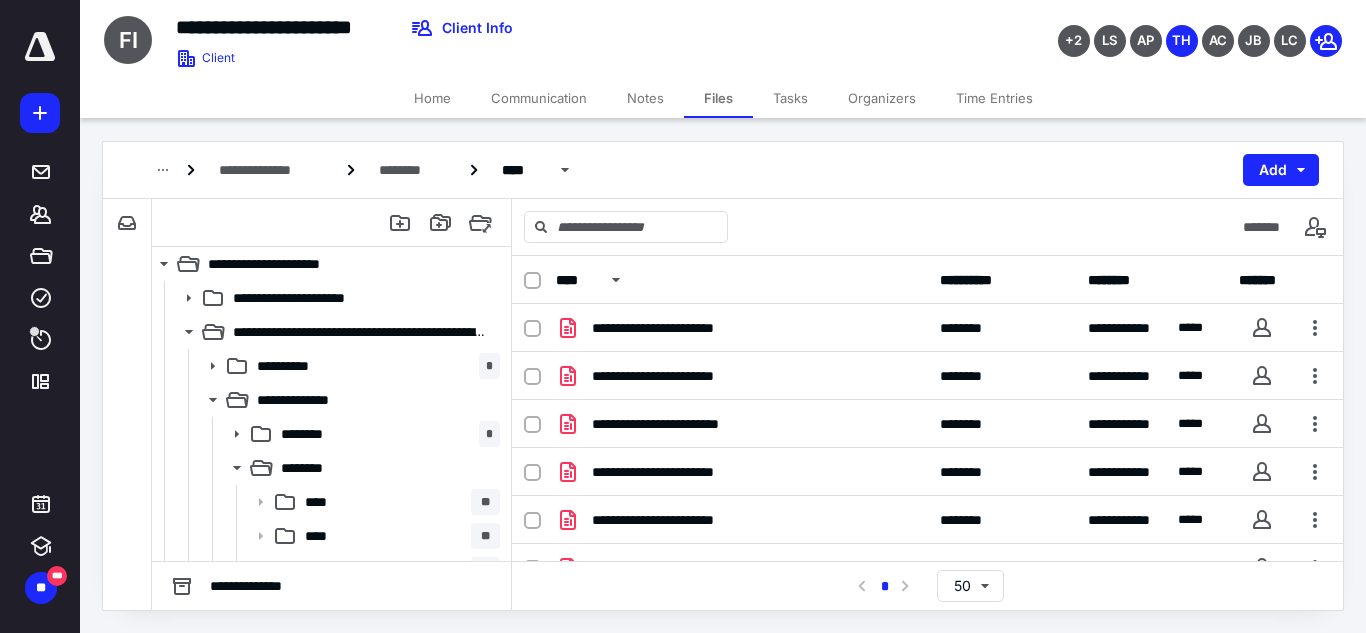 scroll, scrollTop: 0, scrollLeft: 0, axis: both 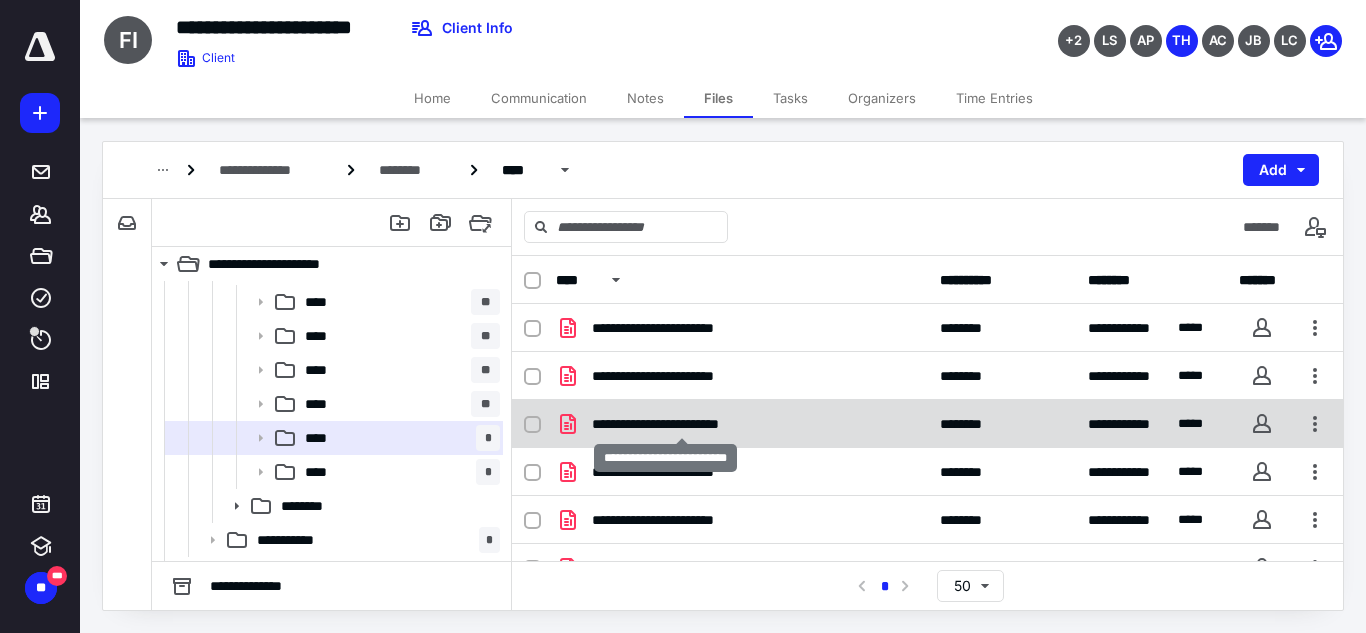 click on "**********" at bounding box center [681, 424] 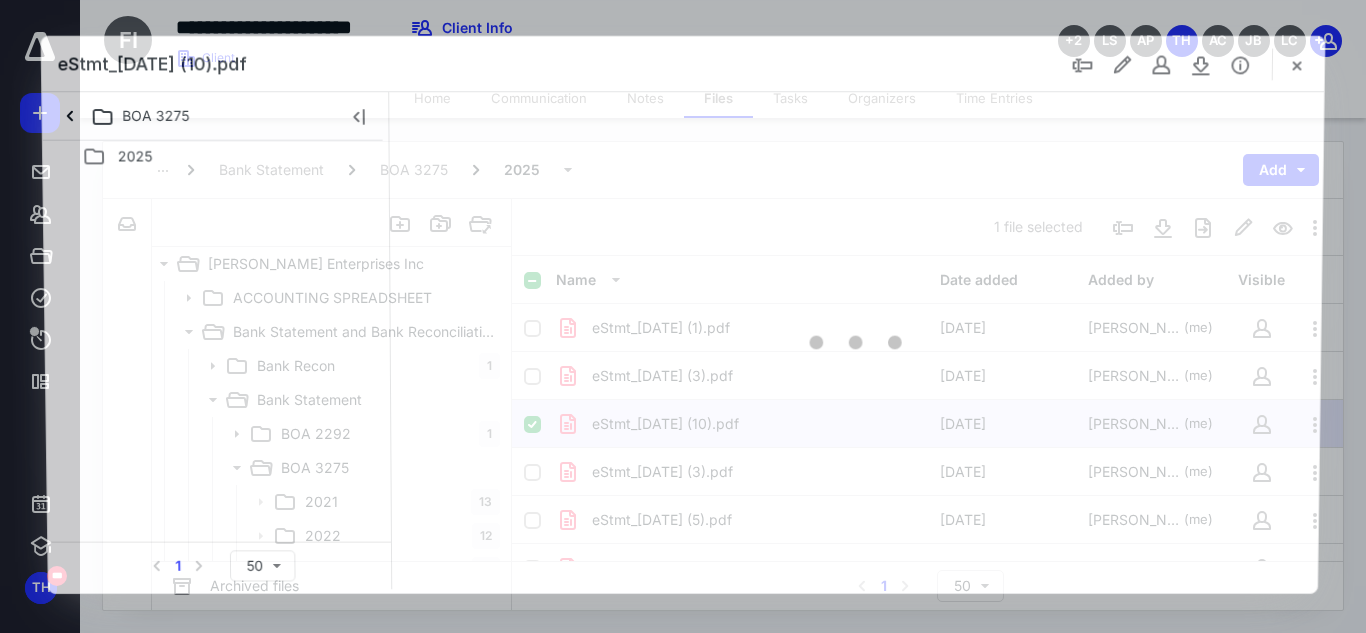 scroll, scrollTop: 200, scrollLeft: 0, axis: vertical 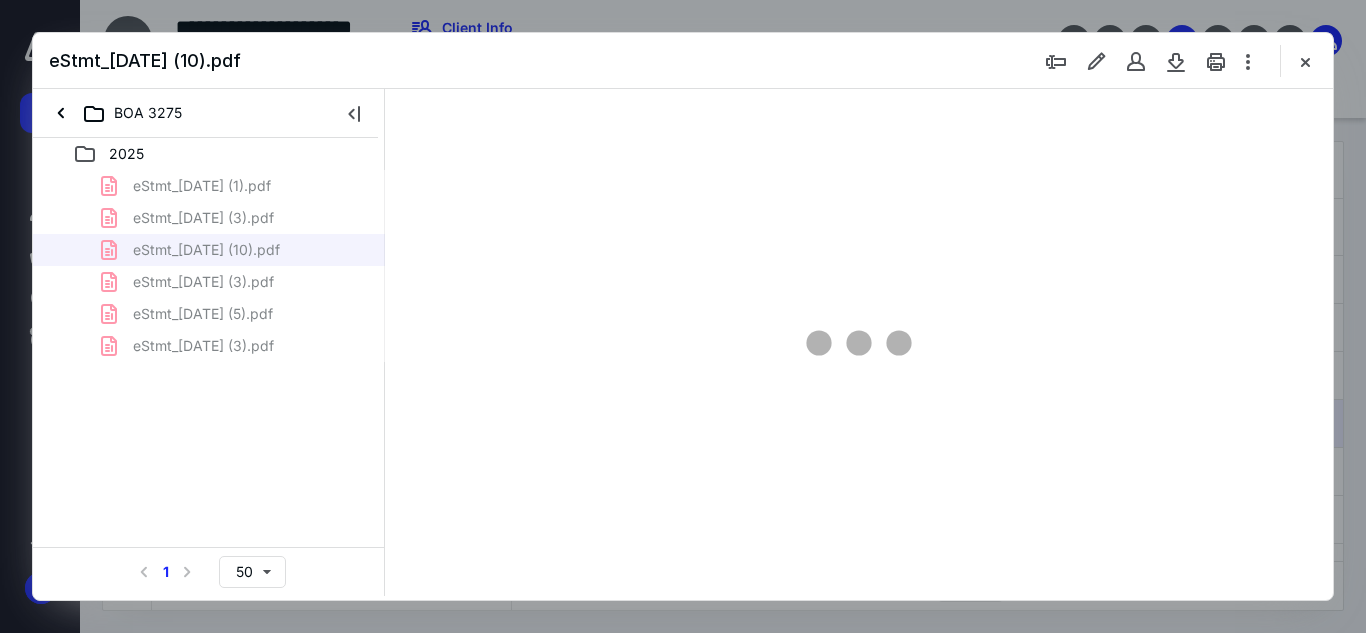 type on "54" 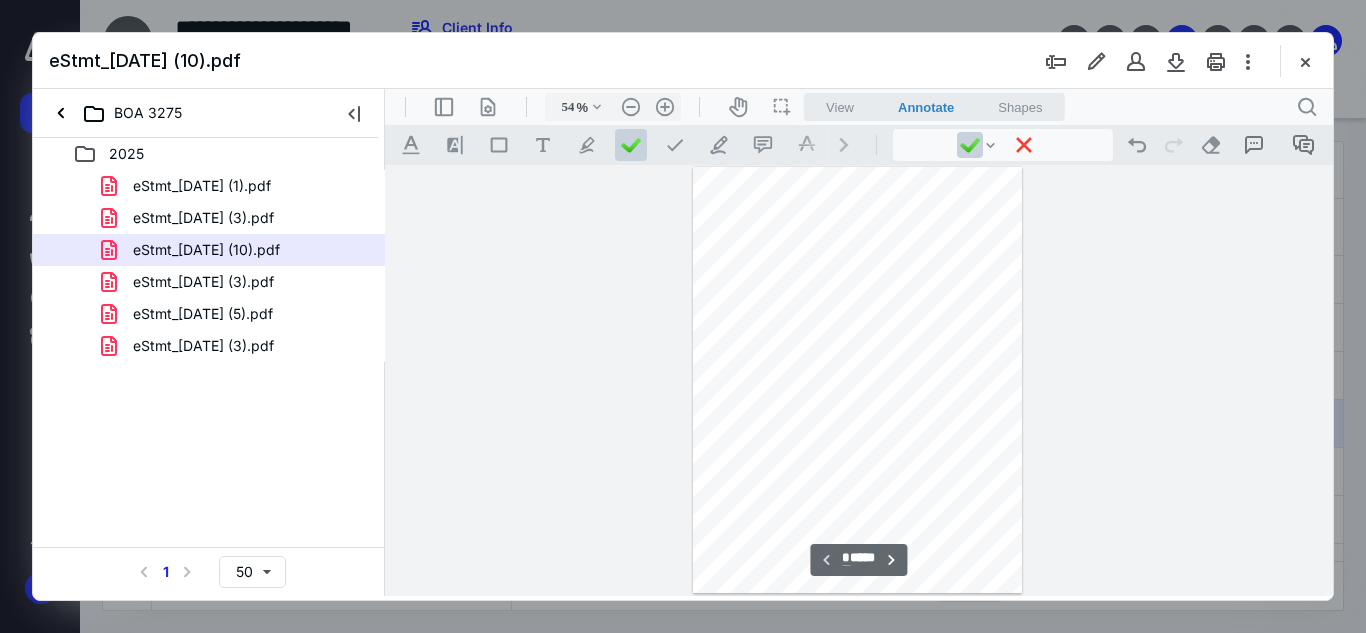 scroll, scrollTop: 78, scrollLeft: 0, axis: vertical 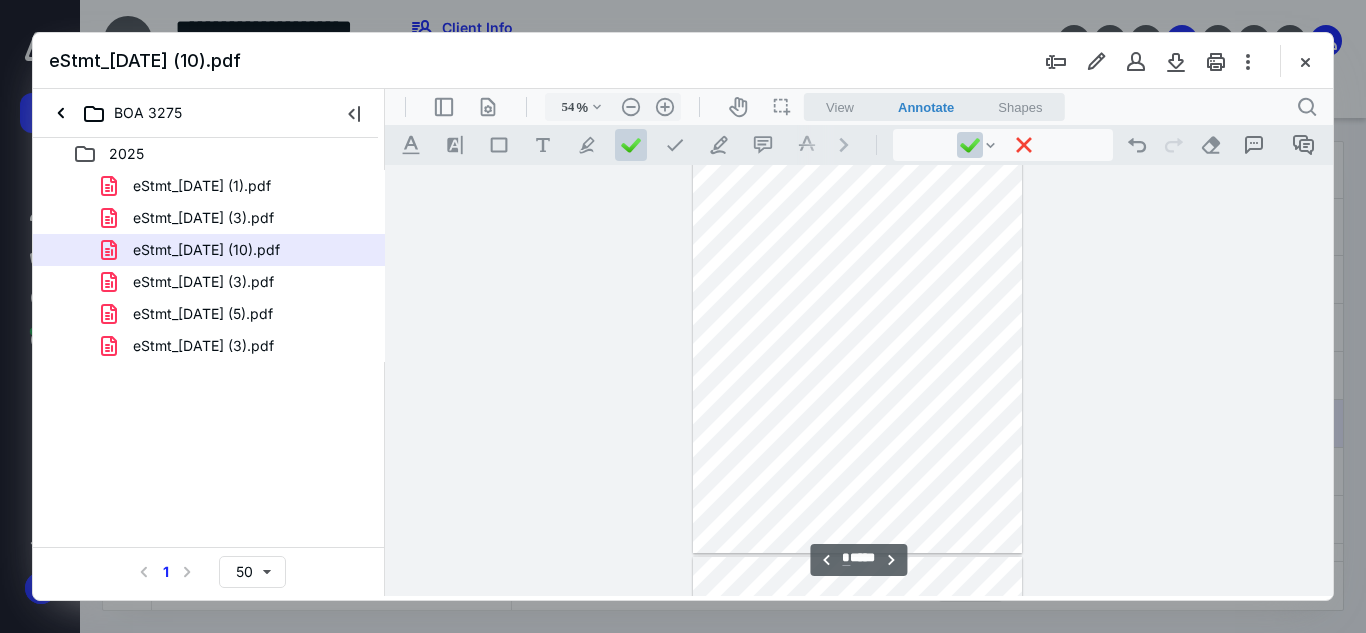 type on "*" 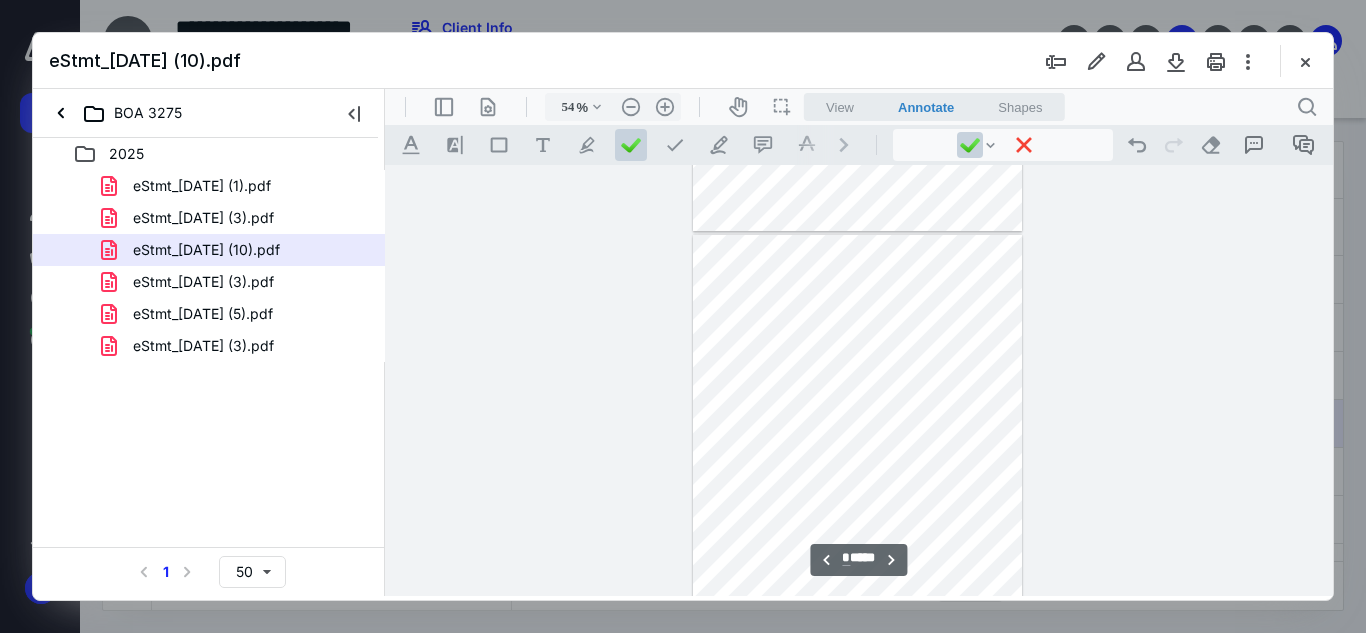 scroll, scrollTop: 878, scrollLeft: 0, axis: vertical 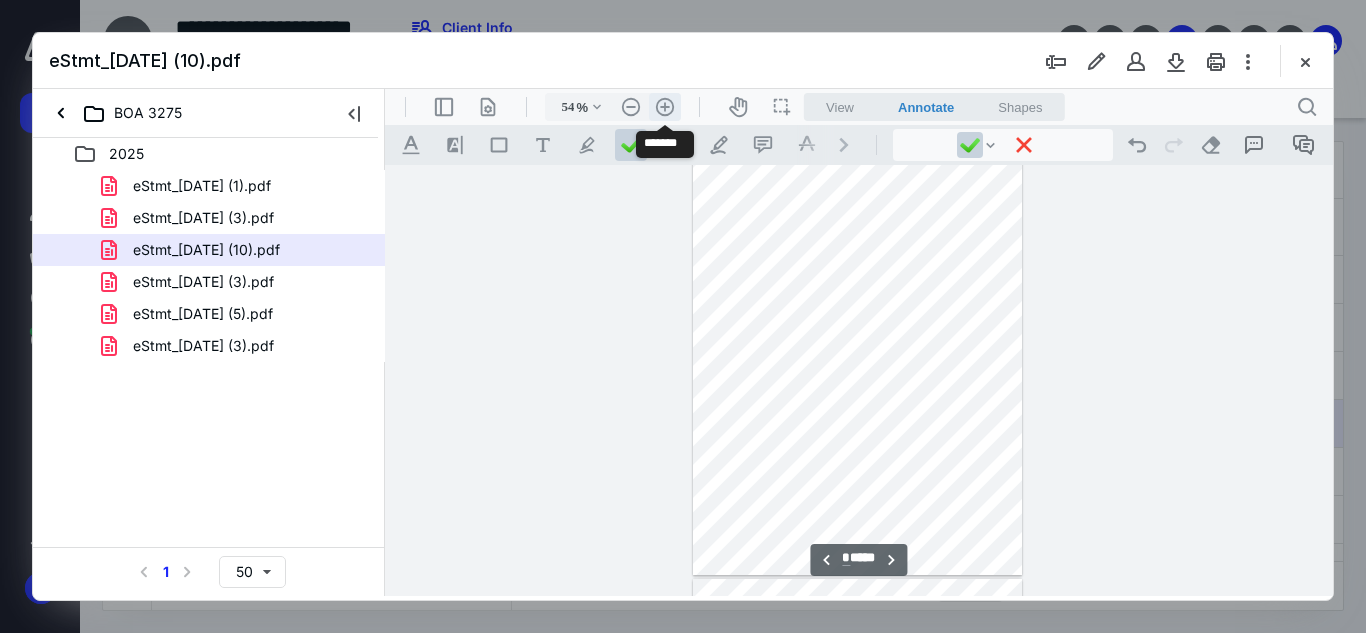 click on ".cls-1{fill:#abb0c4;} icon - header - zoom - in - line" at bounding box center (665, 107) 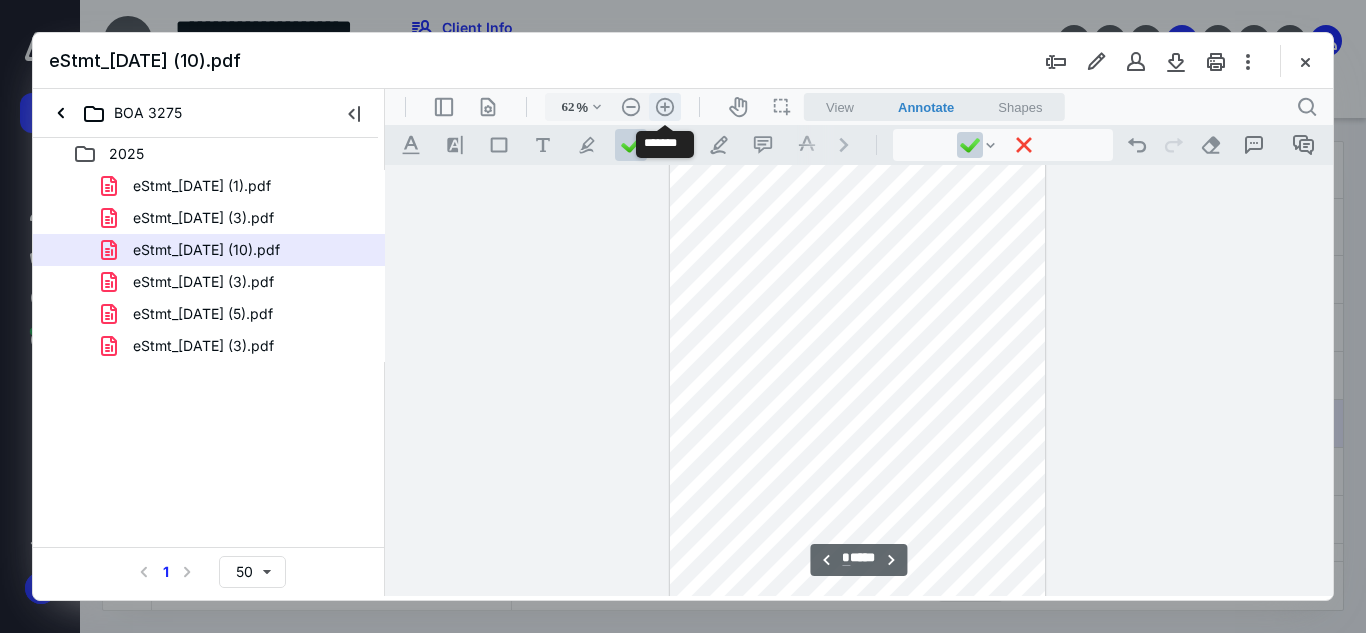 click on ".cls-1{fill:#abb0c4;} icon - header - zoom - in - line" at bounding box center [665, 107] 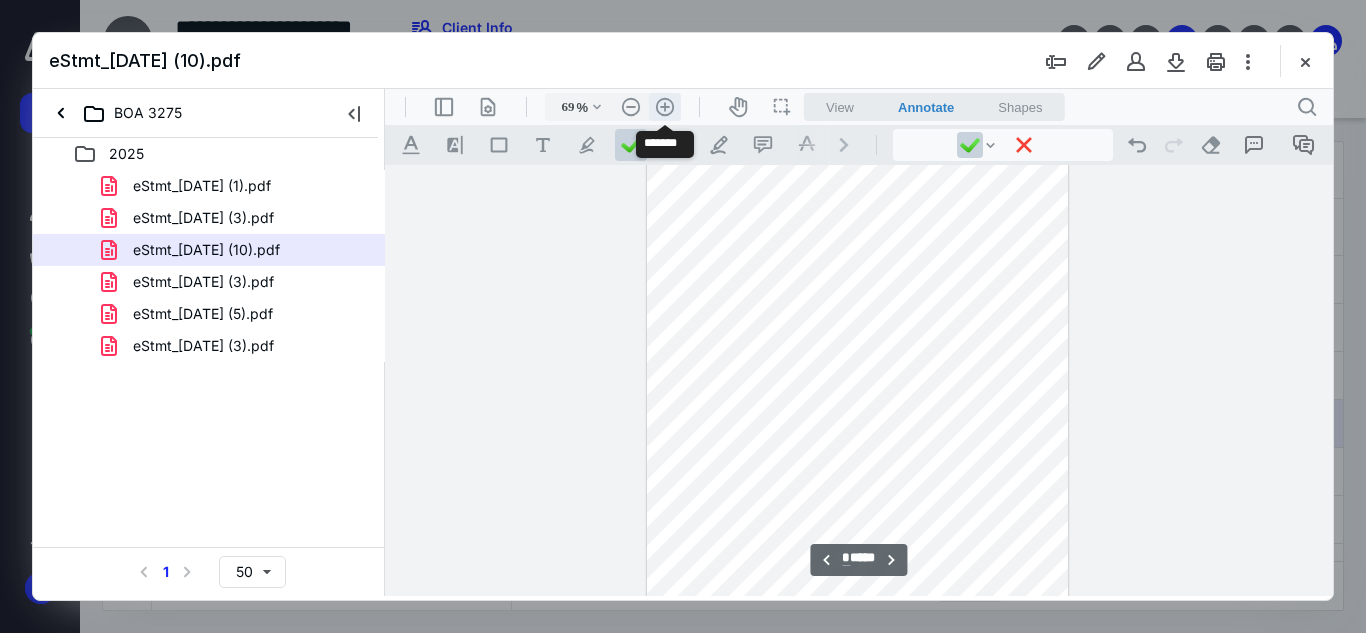 click on ".cls-1{fill:#abb0c4;} icon - header - zoom - in - line" at bounding box center [665, 107] 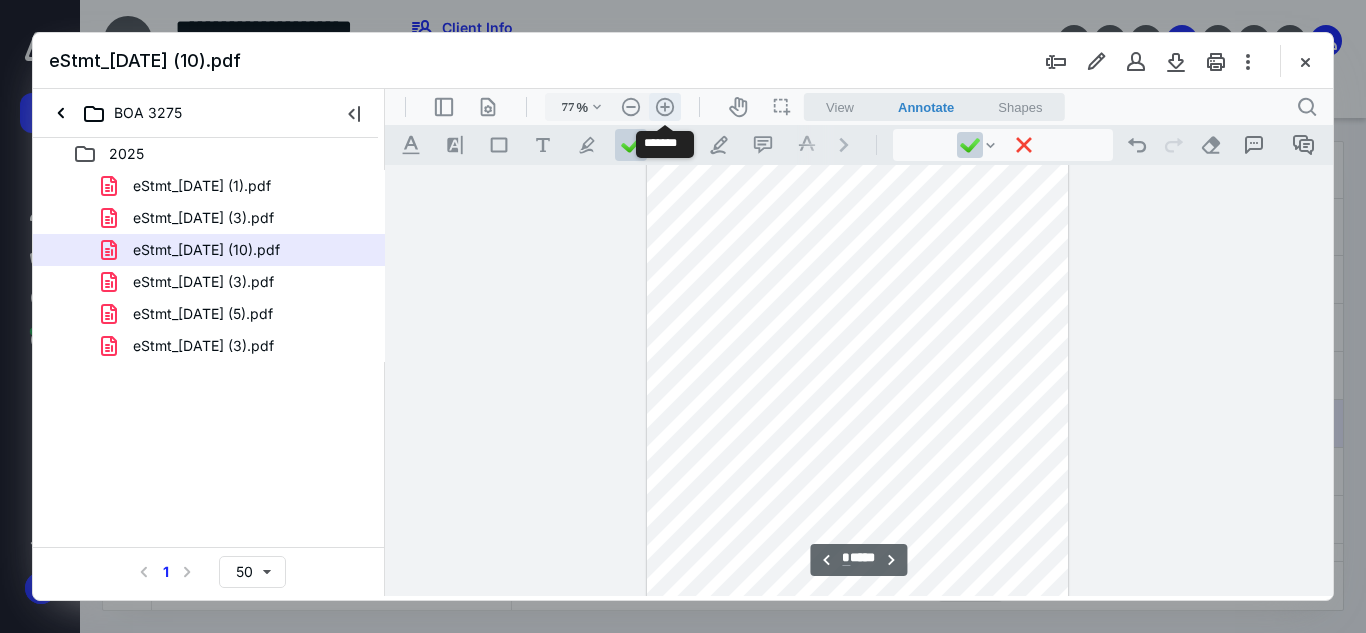 scroll, scrollTop: 1319, scrollLeft: 0, axis: vertical 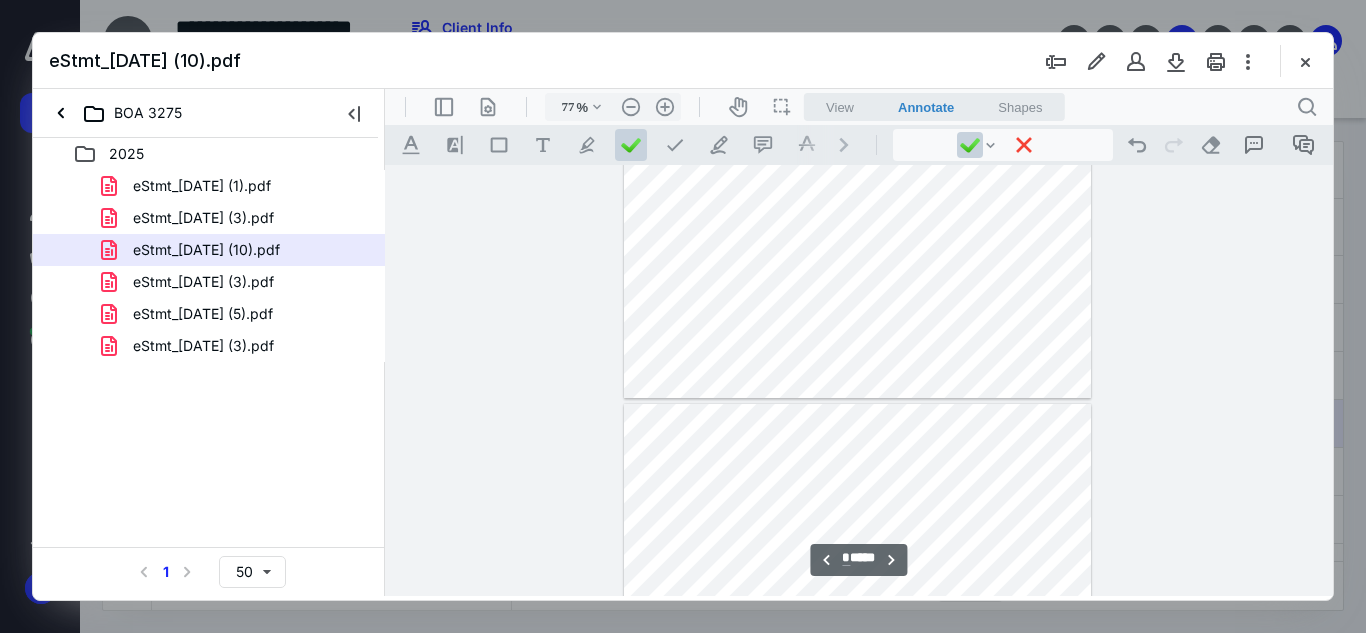 type on "*" 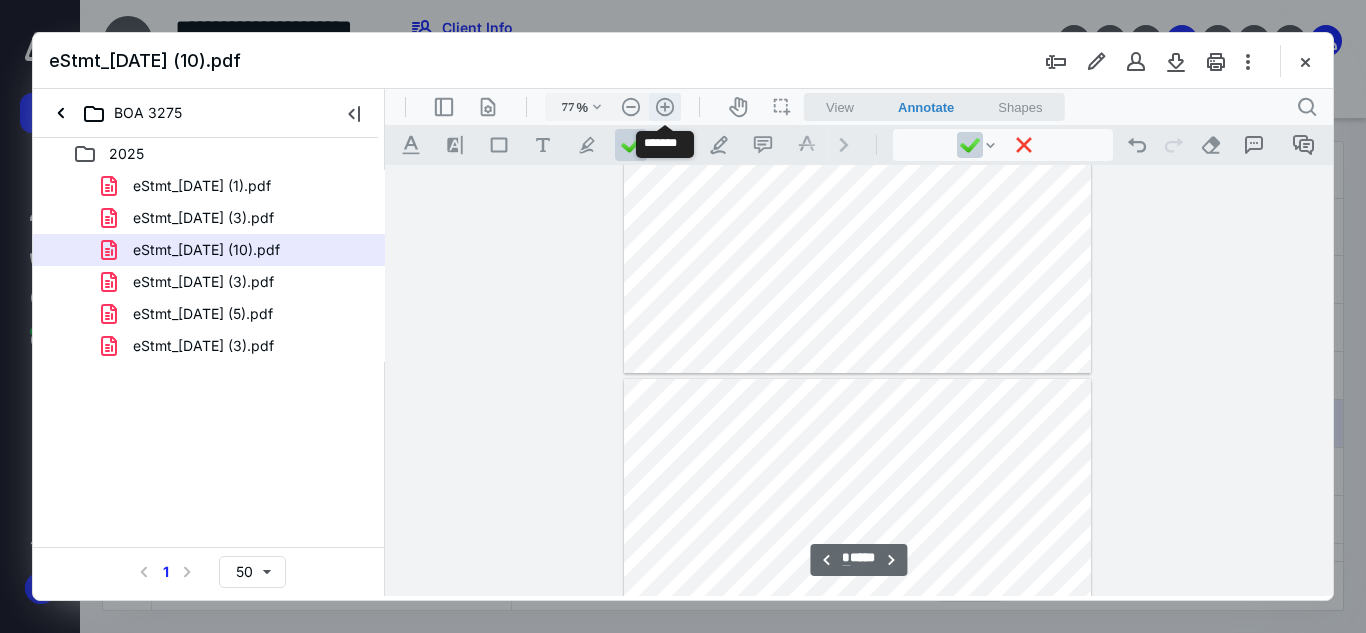 click on ".cls-1{fill:#abb0c4;} icon - header - zoom - in - line" at bounding box center [665, 107] 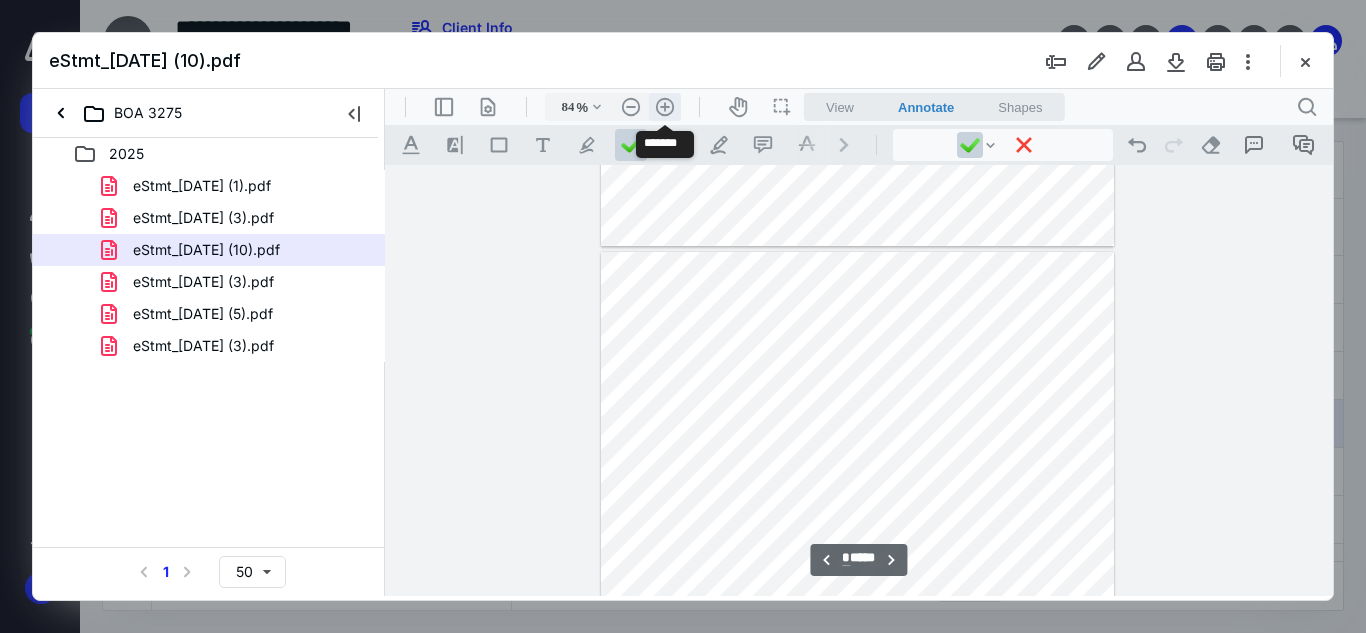 click on ".cls-1{fill:#abb0c4;} icon - header - zoom - in - line" at bounding box center [665, 107] 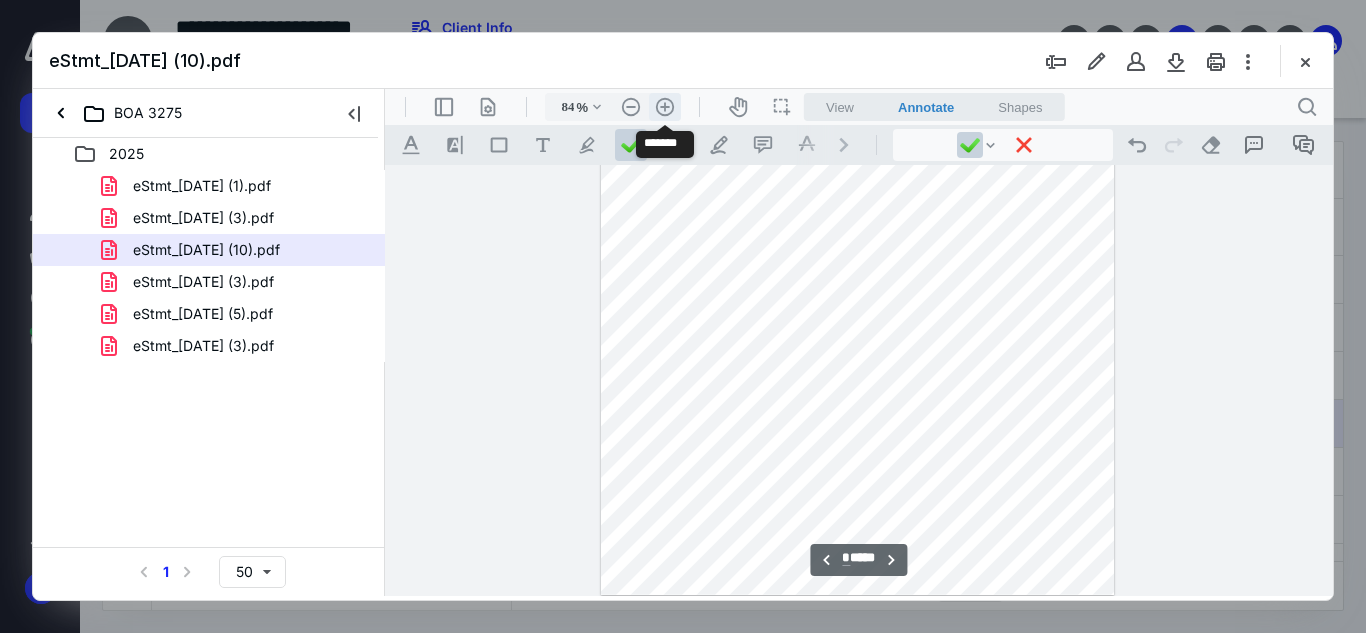 type on "109" 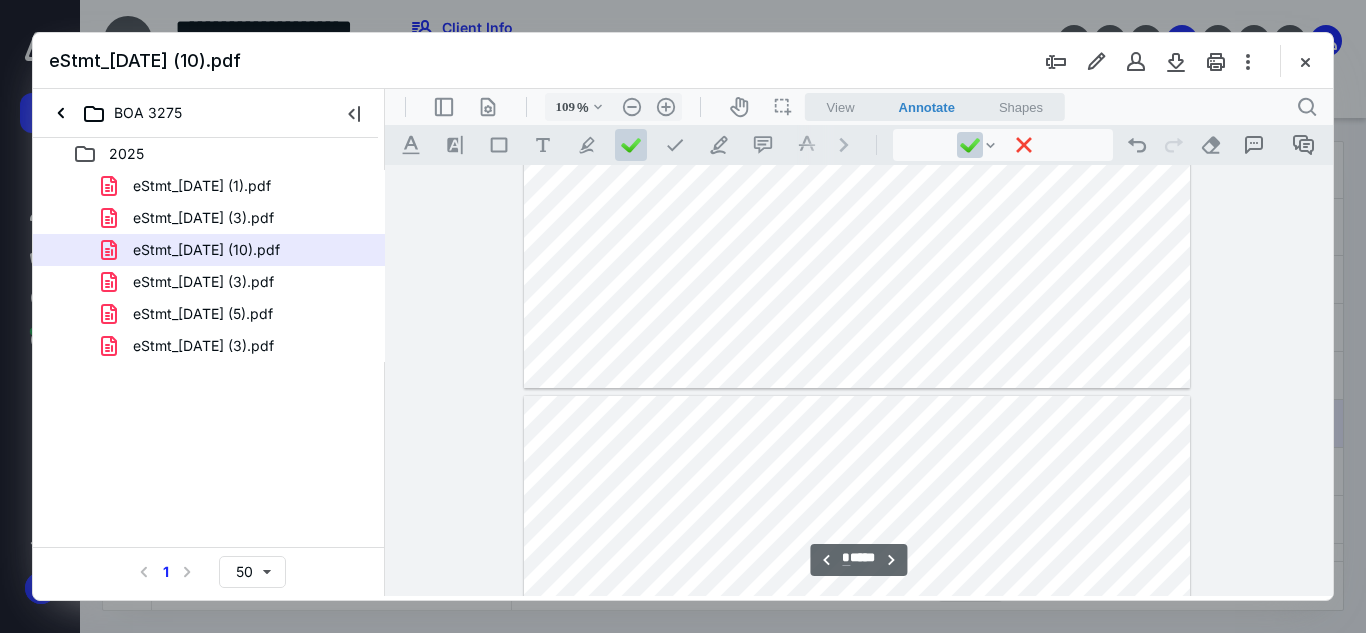 scroll, scrollTop: 2183, scrollLeft: 0, axis: vertical 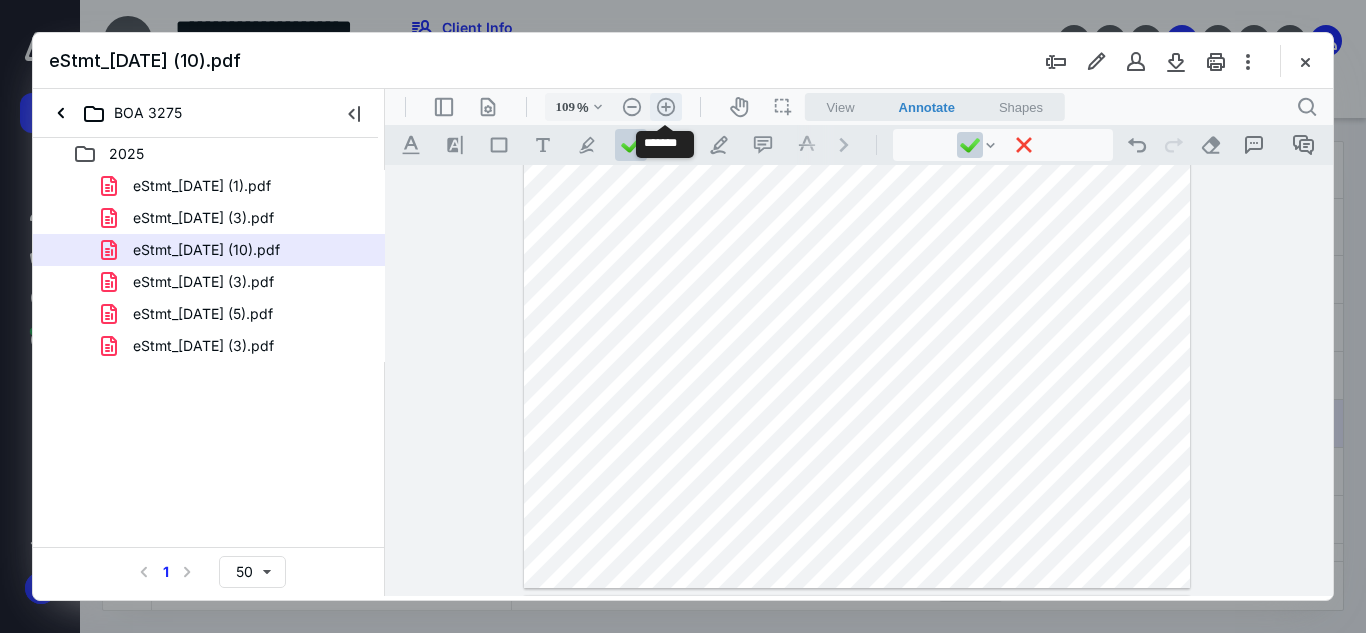 click on ".cls-1{fill:#abb0c4;} icon - header - zoom - in - line" at bounding box center [666, 107] 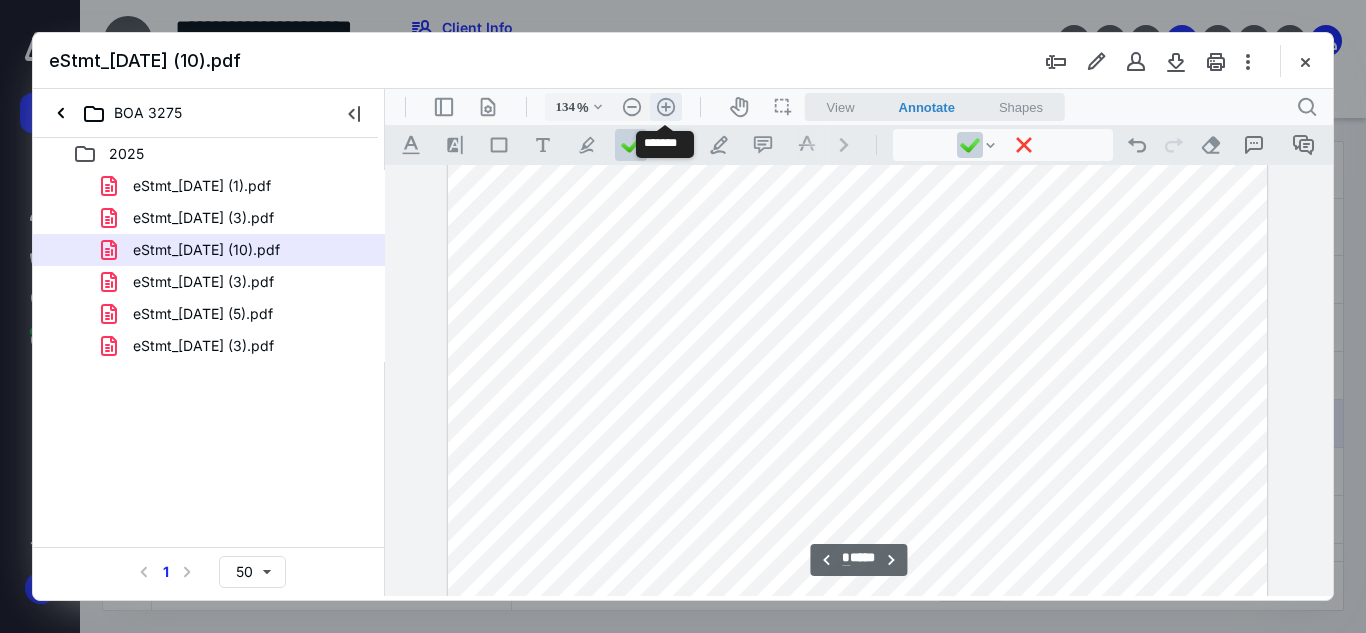 scroll, scrollTop: 2725, scrollLeft: 0, axis: vertical 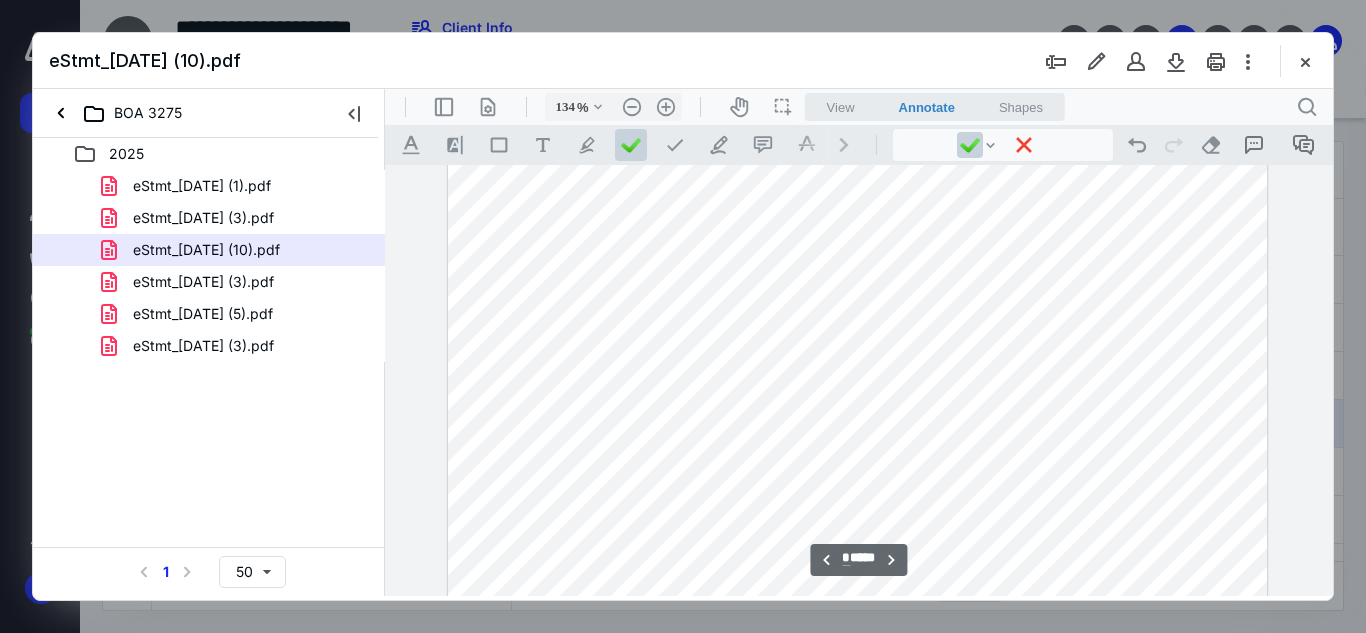 type 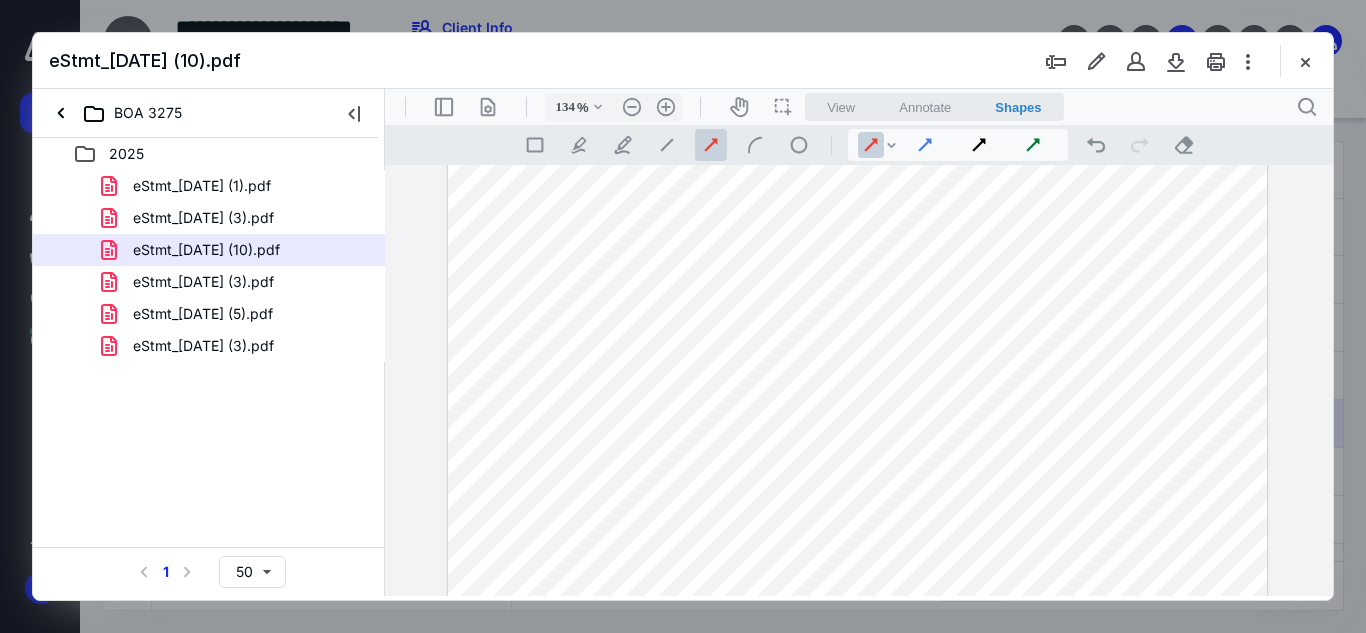 click at bounding box center [857, 115] 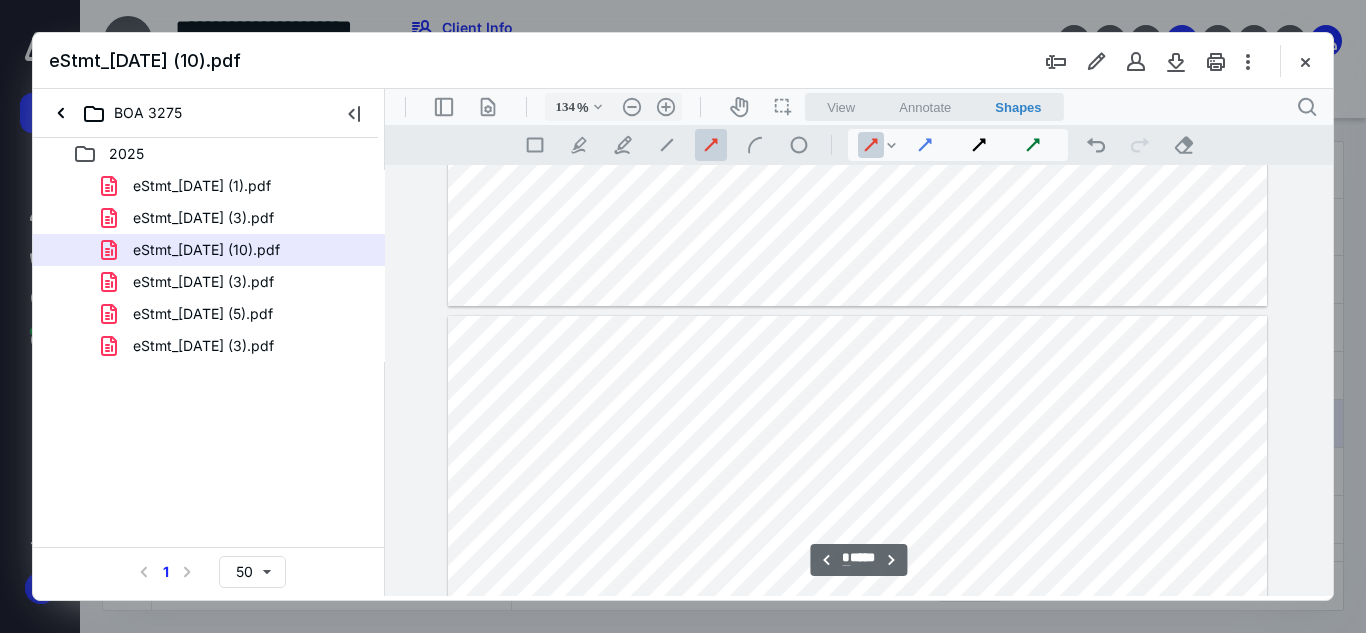 scroll, scrollTop: 3125, scrollLeft: 0, axis: vertical 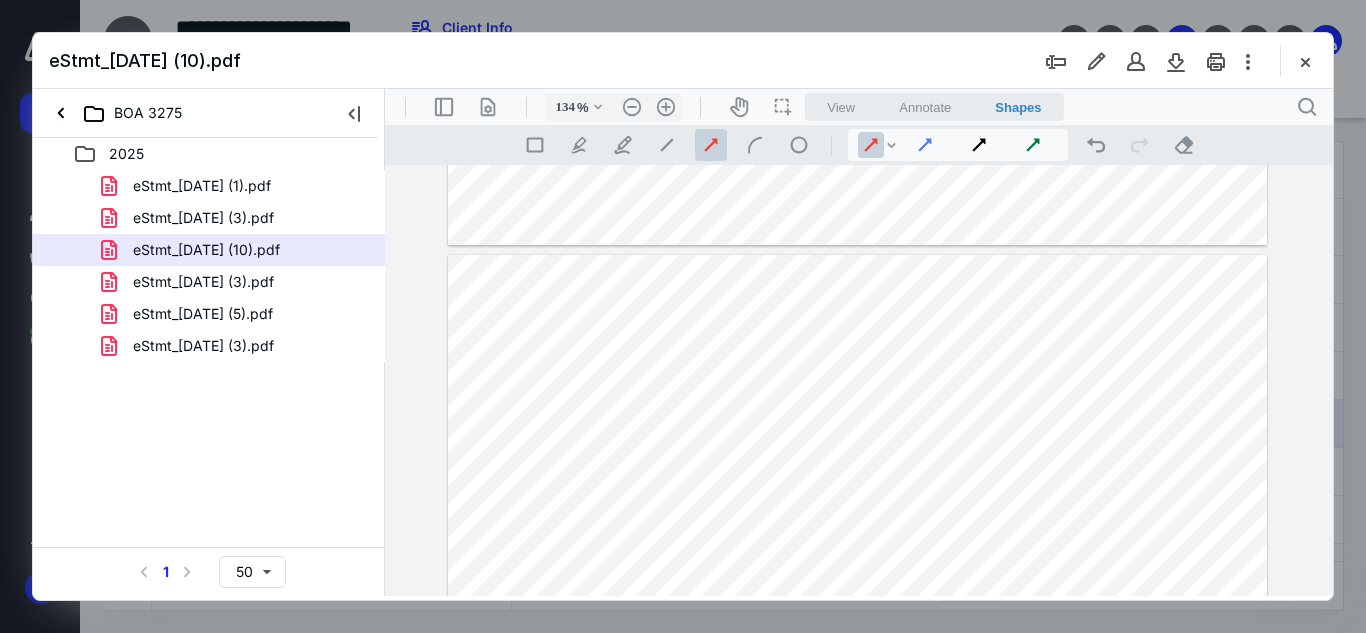 drag, startPoint x: 1225, startPoint y: 484, endPoint x: 1242, endPoint y: 474, distance: 19.723083 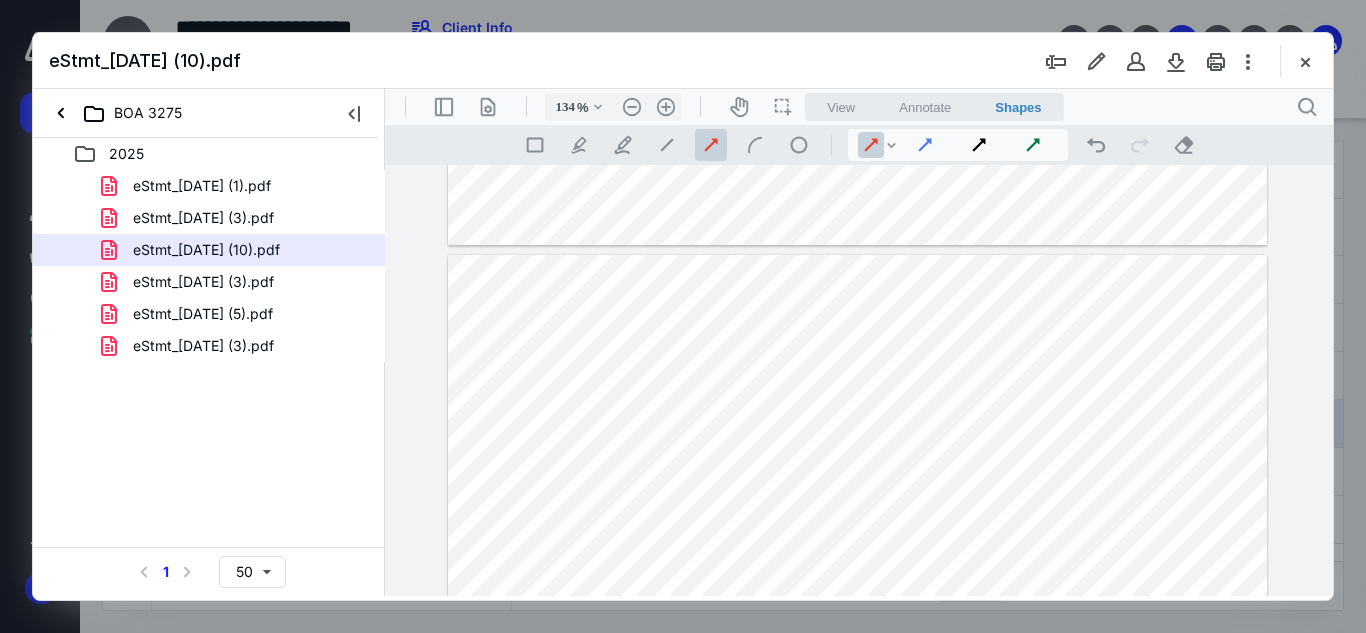 click at bounding box center [857, 785] 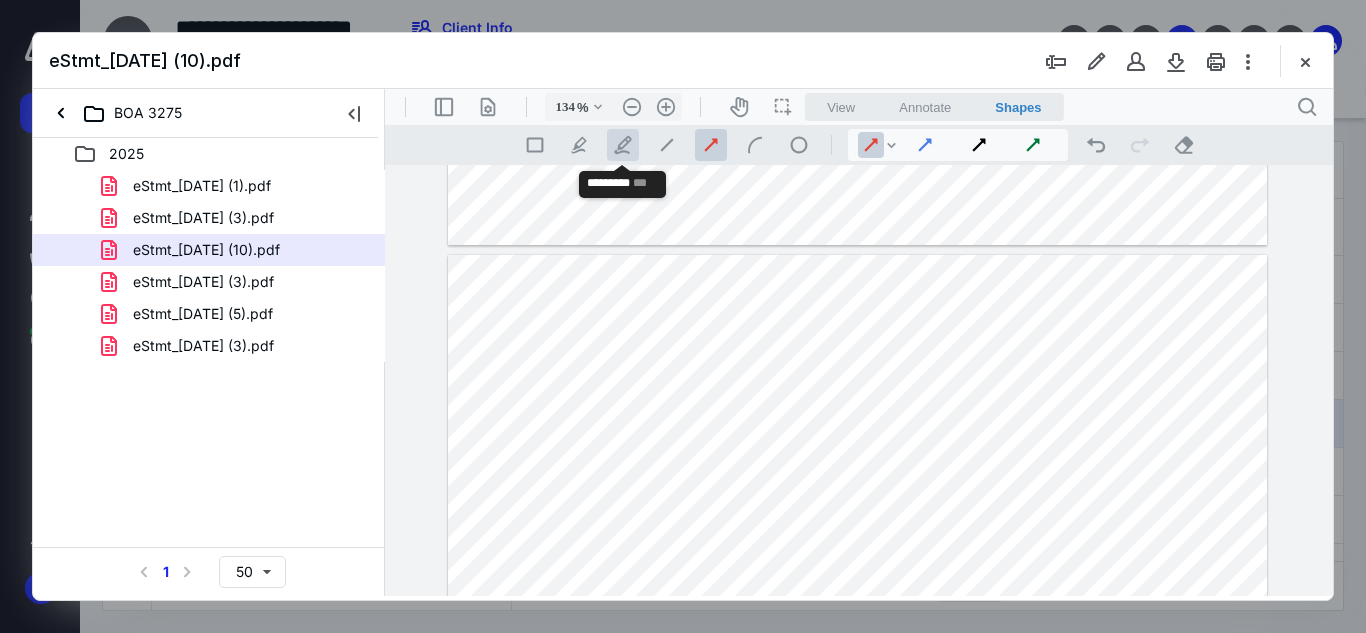 click on ".cls-1{fill:#abb0c4;} icon - tool - pen - line" at bounding box center (623, 145) 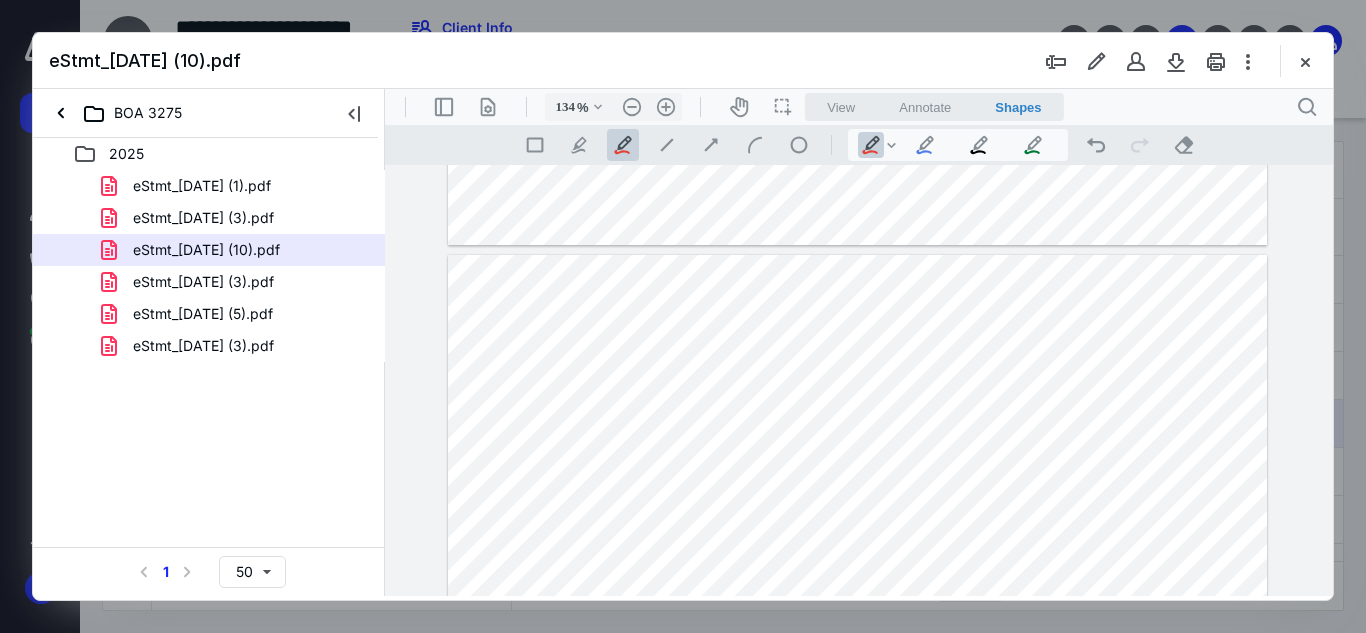 drag, startPoint x: 1218, startPoint y: 501, endPoint x: 1234, endPoint y: 495, distance: 17.088007 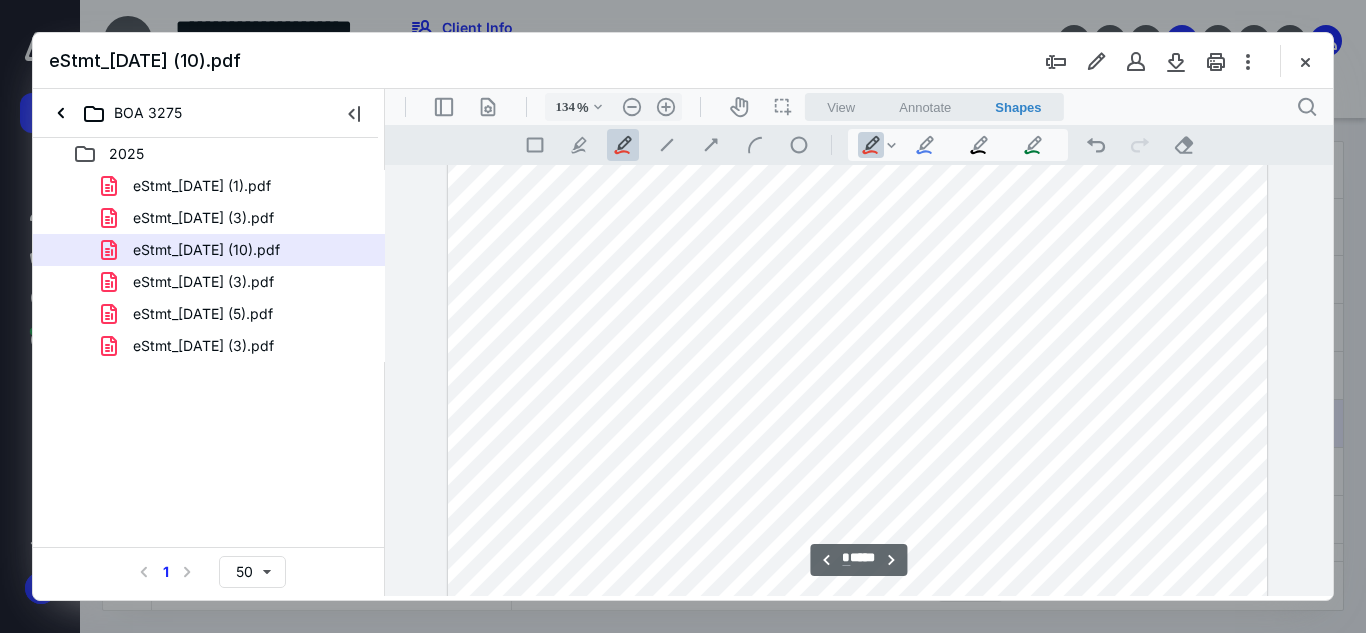 scroll, scrollTop: 3325, scrollLeft: 0, axis: vertical 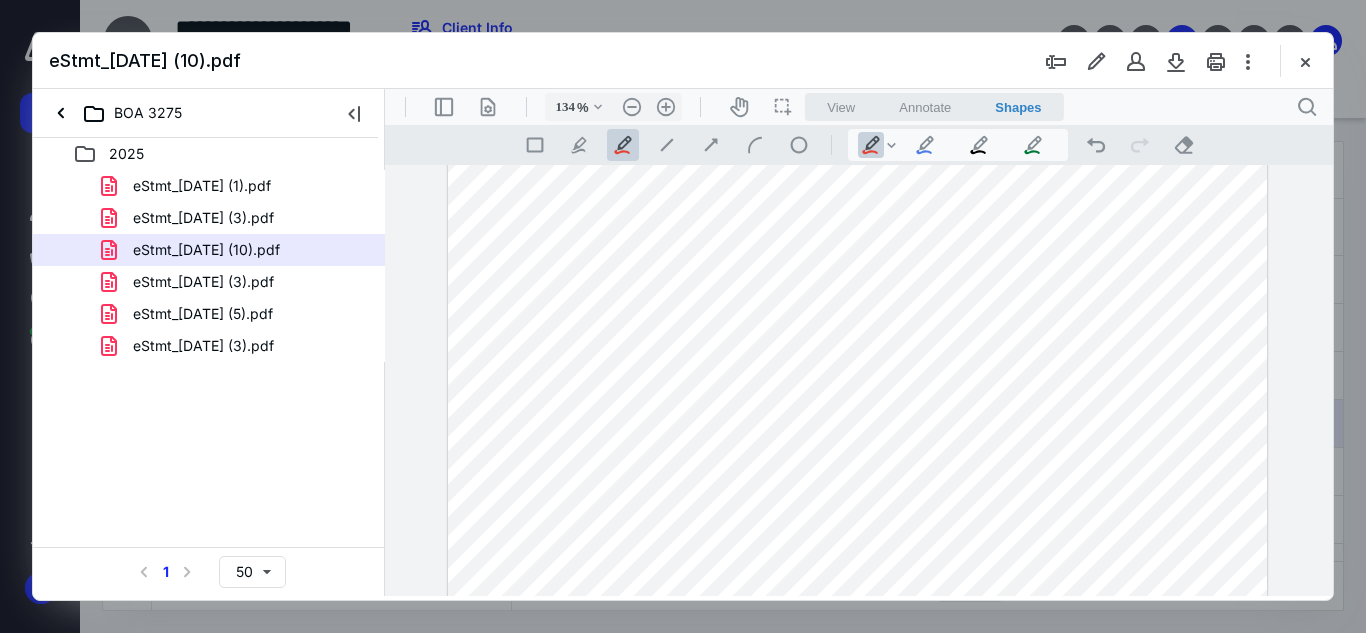 drag, startPoint x: 1235, startPoint y: 543, endPoint x: 1245, endPoint y: 534, distance: 13.453624 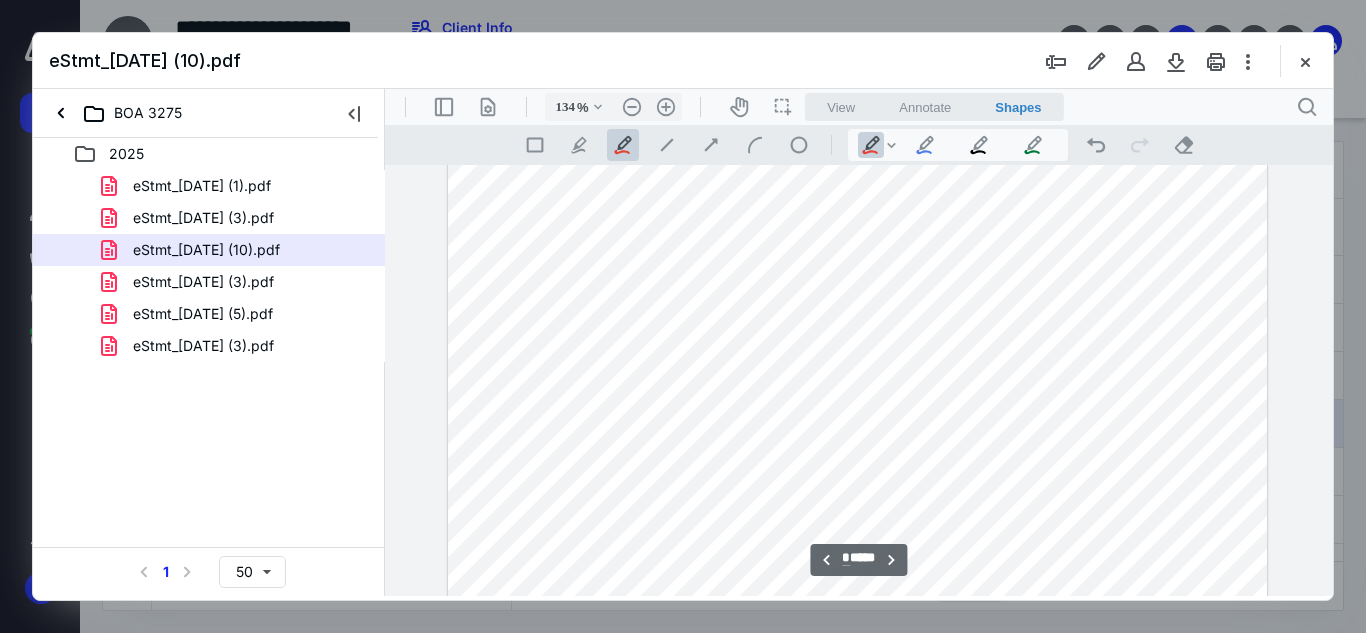 scroll, scrollTop: 3425, scrollLeft: 0, axis: vertical 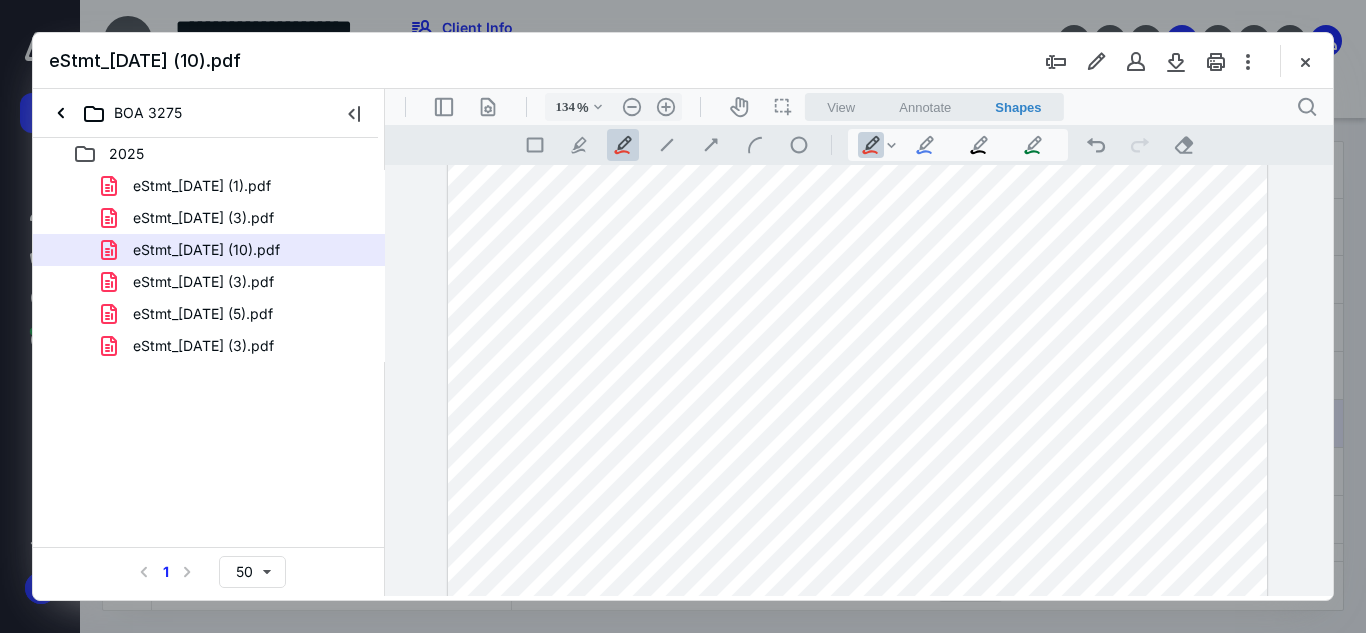 drag, startPoint x: 1219, startPoint y: 496, endPoint x: 943, endPoint y: 456, distance: 278.88348 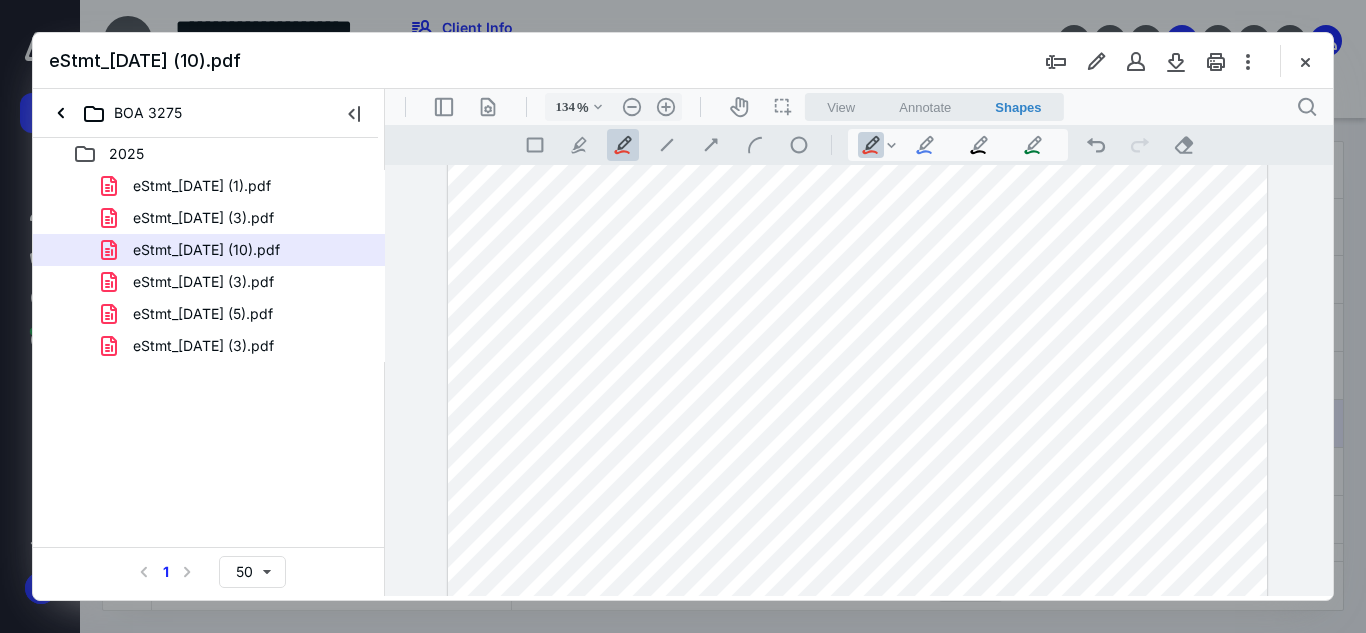 drag, startPoint x: 1235, startPoint y: 534, endPoint x: 1256, endPoint y: 523, distance: 23.70654 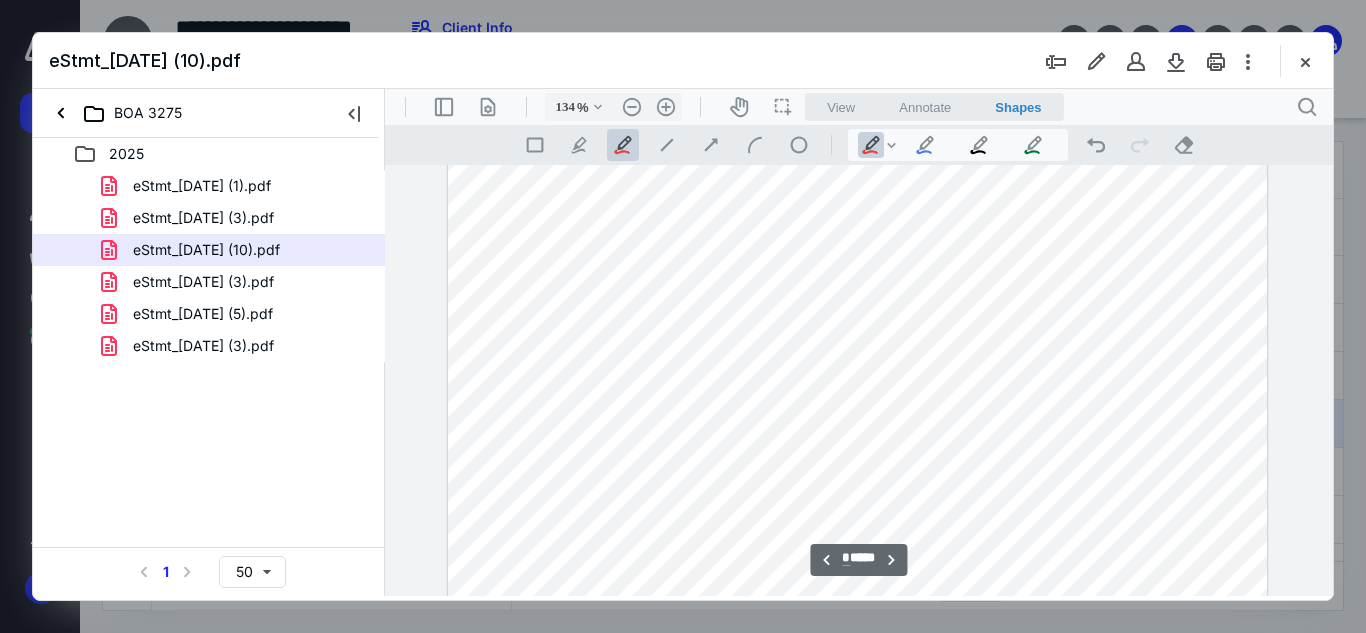 scroll, scrollTop: 3525, scrollLeft: 0, axis: vertical 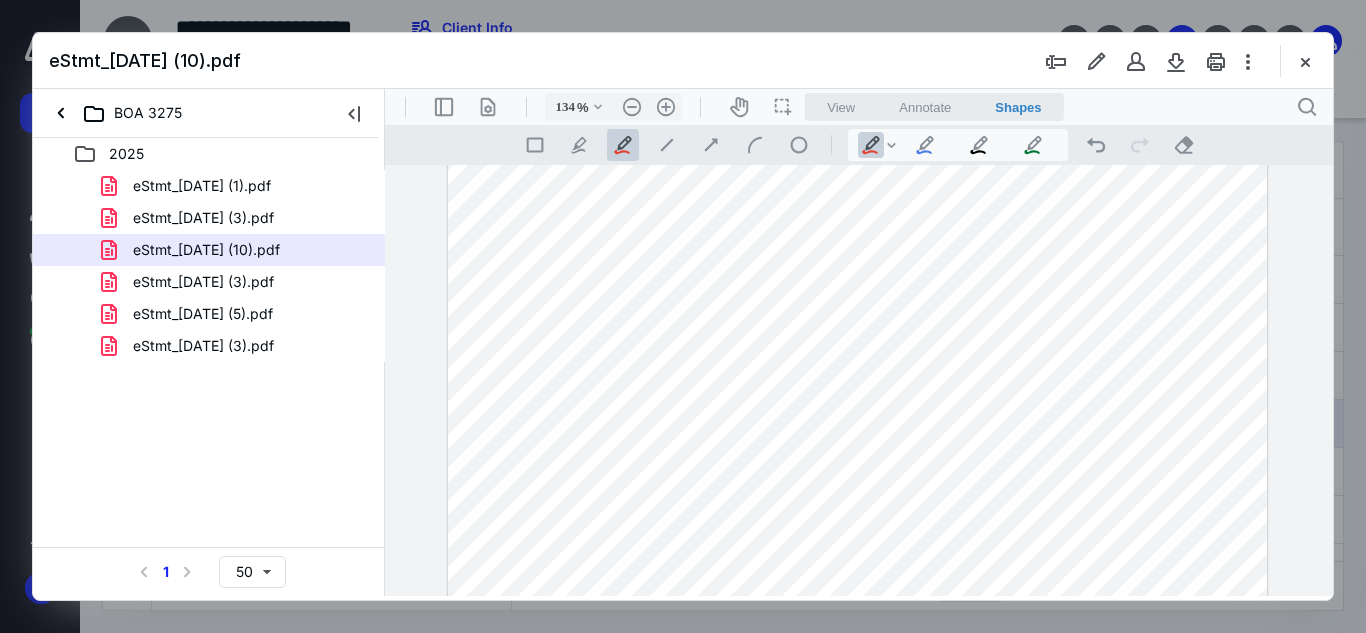 drag, startPoint x: 1222, startPoint y: 466, endPoint x: 1235, endPoint y: 454, distance: 17.691807 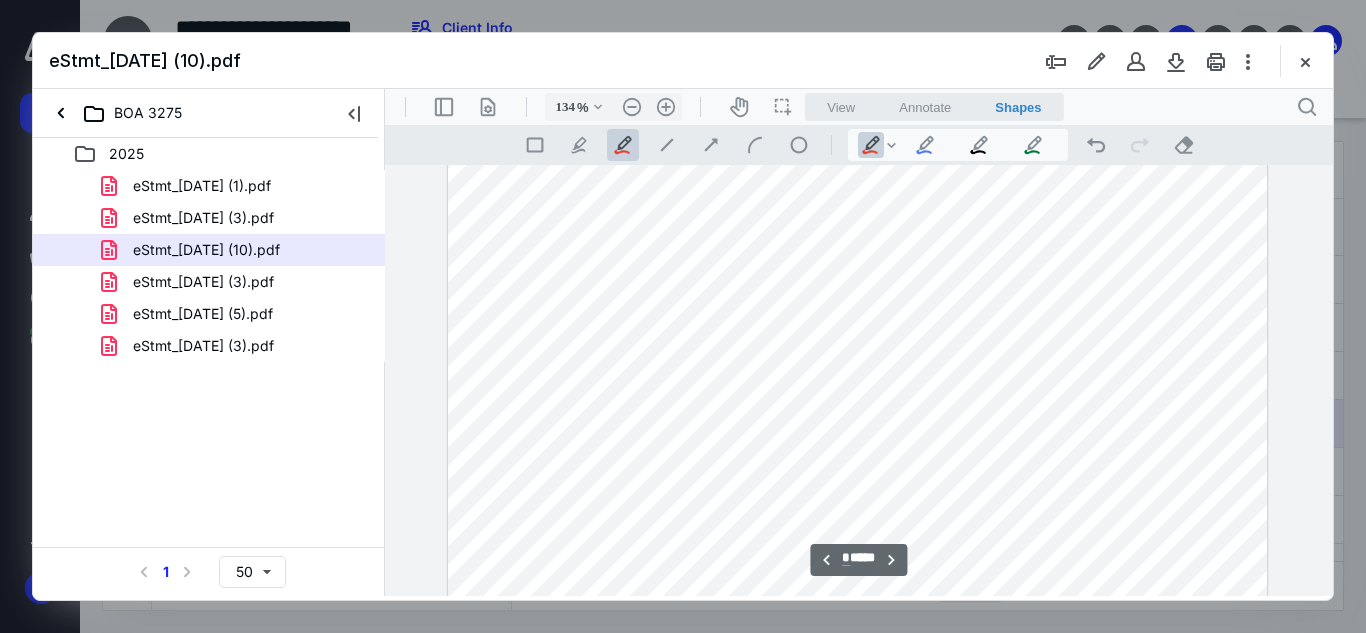 scroll, scrollTop: 3625, scrollLeft: 0, axis: vertical 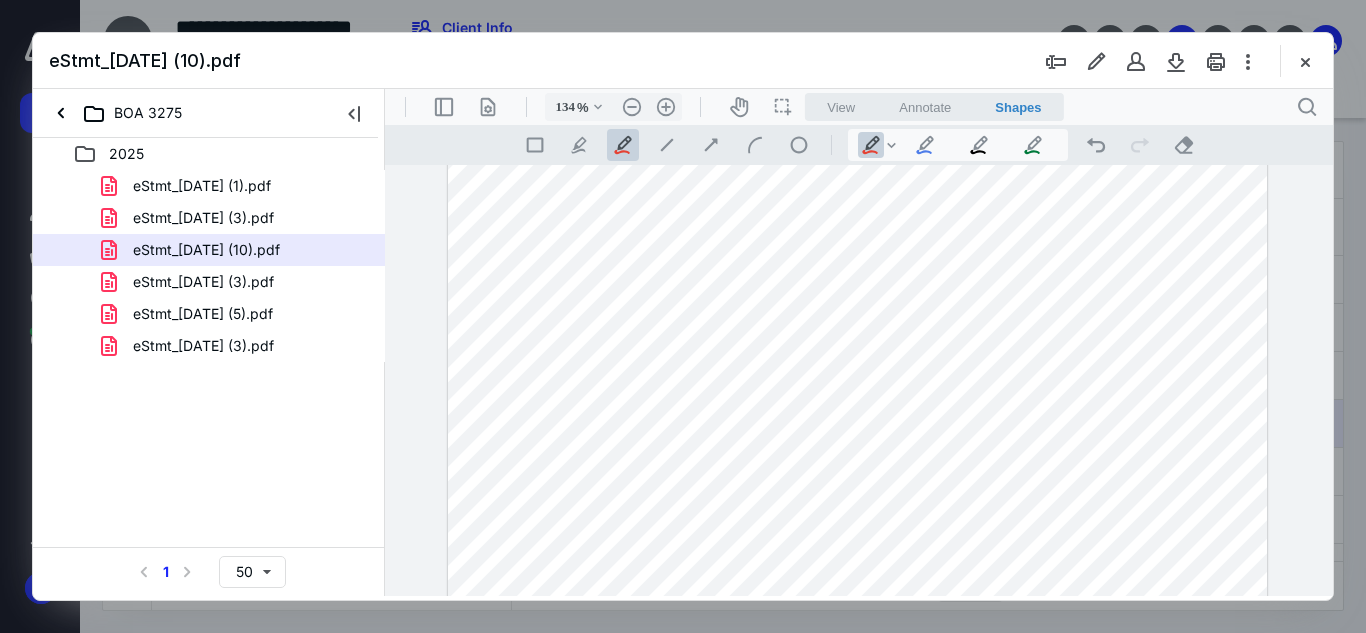 drag, startPoint x: 1225, startPoint y: 458, endPoint x: 1179, endPoint y: 454, distance: 46.173584 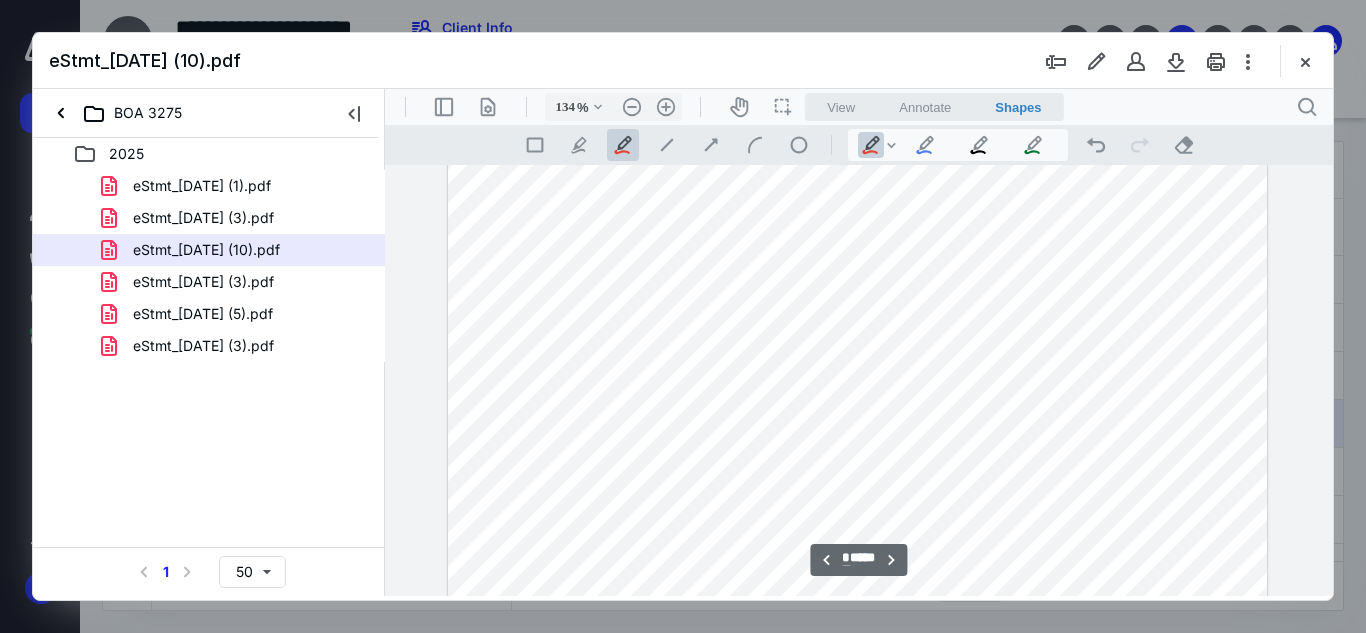 scroll, scrollTop: 3825, scrollLeft: 0, axis: vertical 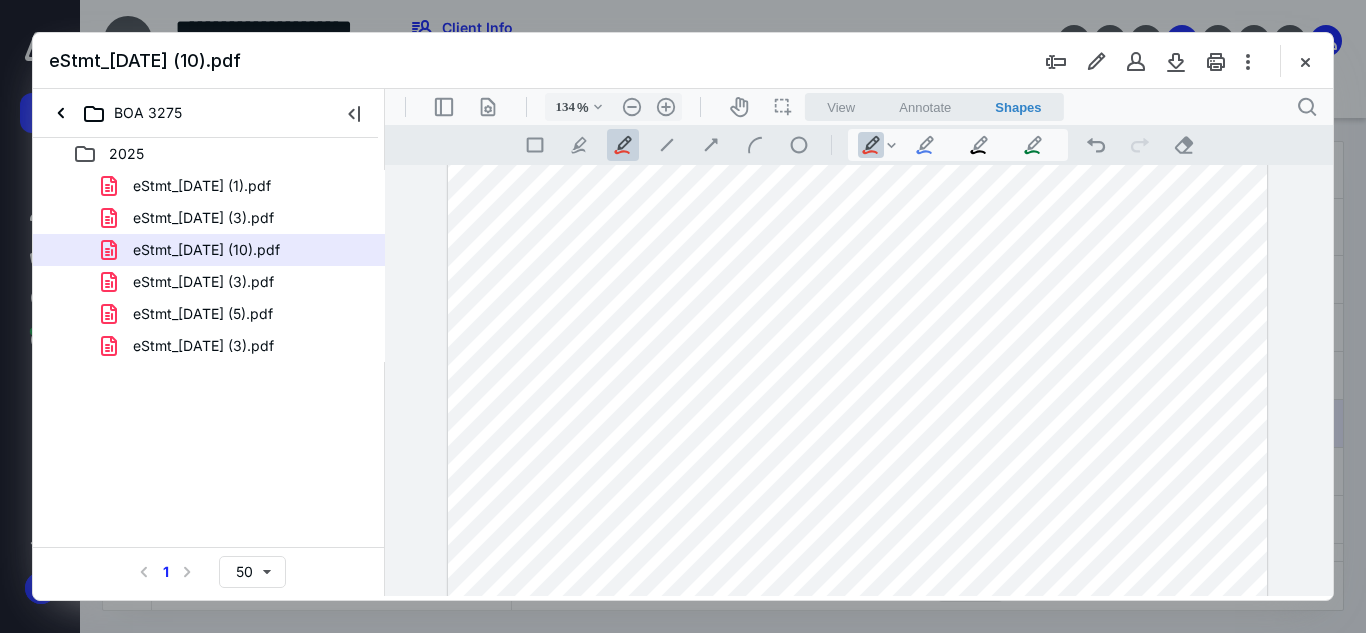 drag, startPoint x: 1229, startPoint y: 387, endPoint x: 1158, endPoint y: 380, distance: 71.34424 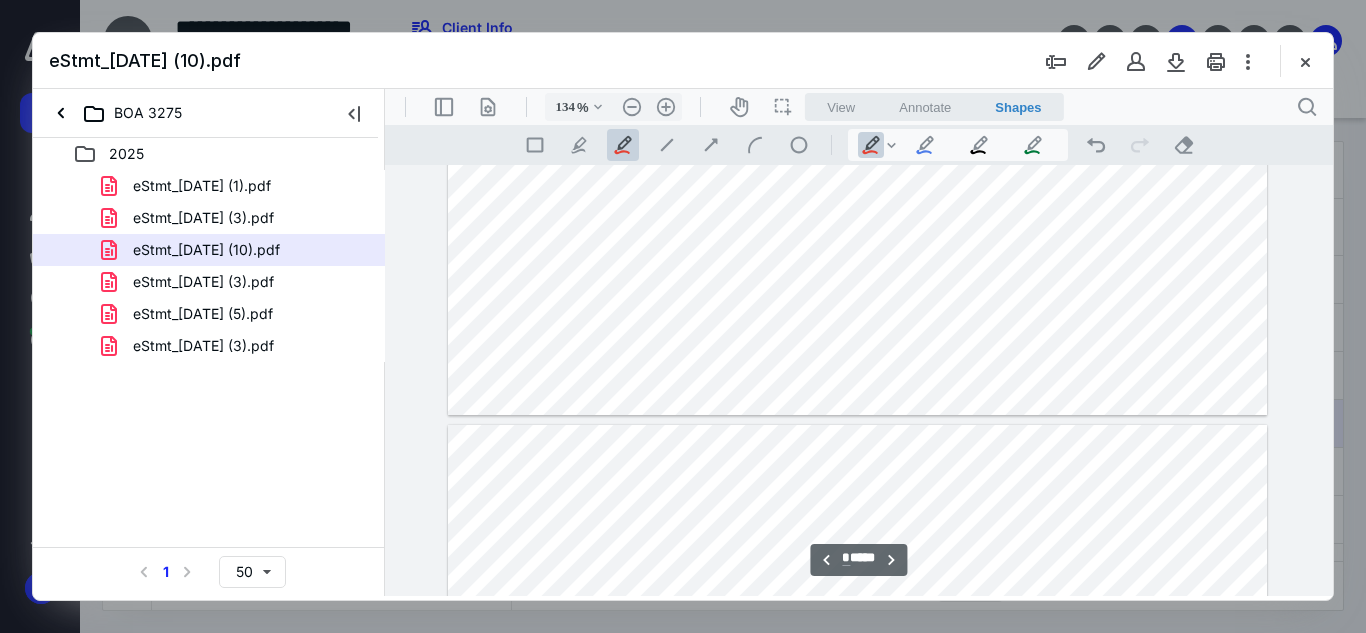 scroll, scrollTop: 4225, scrollLeft: 0, axis: vertical 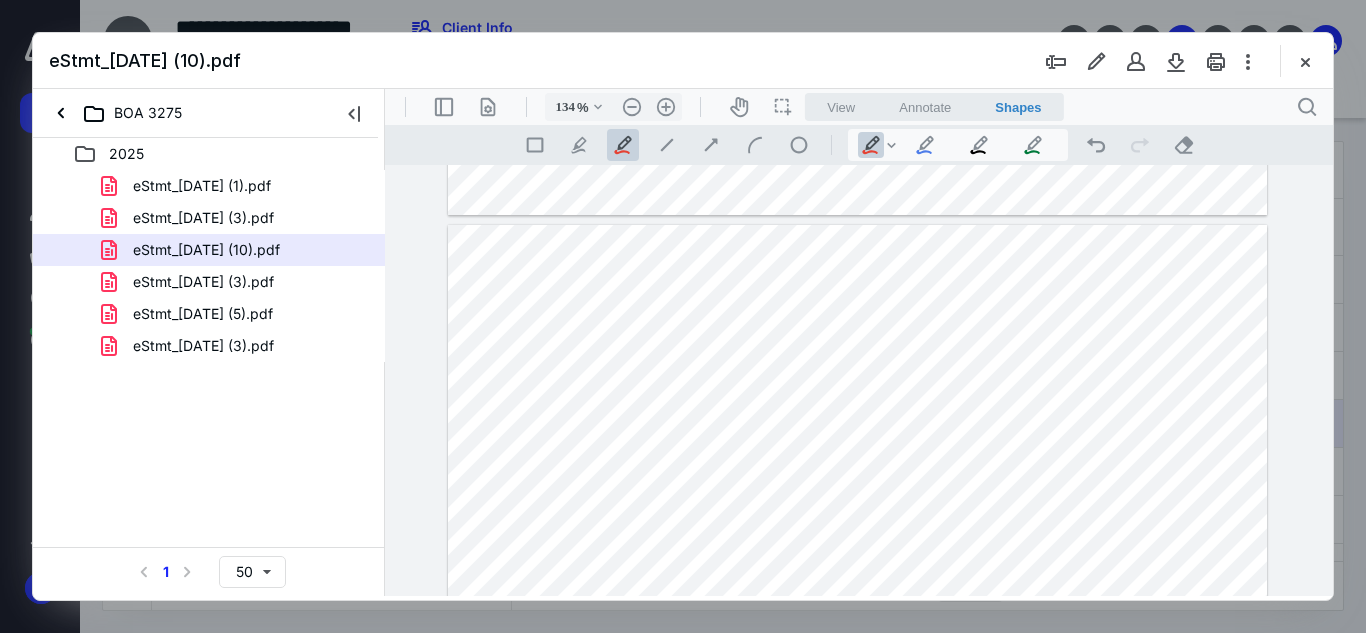 drag, startPoint x: 1212, startPoint y: 472, endPoint x: 1236, endPoint y: 456, distance: 28.84441 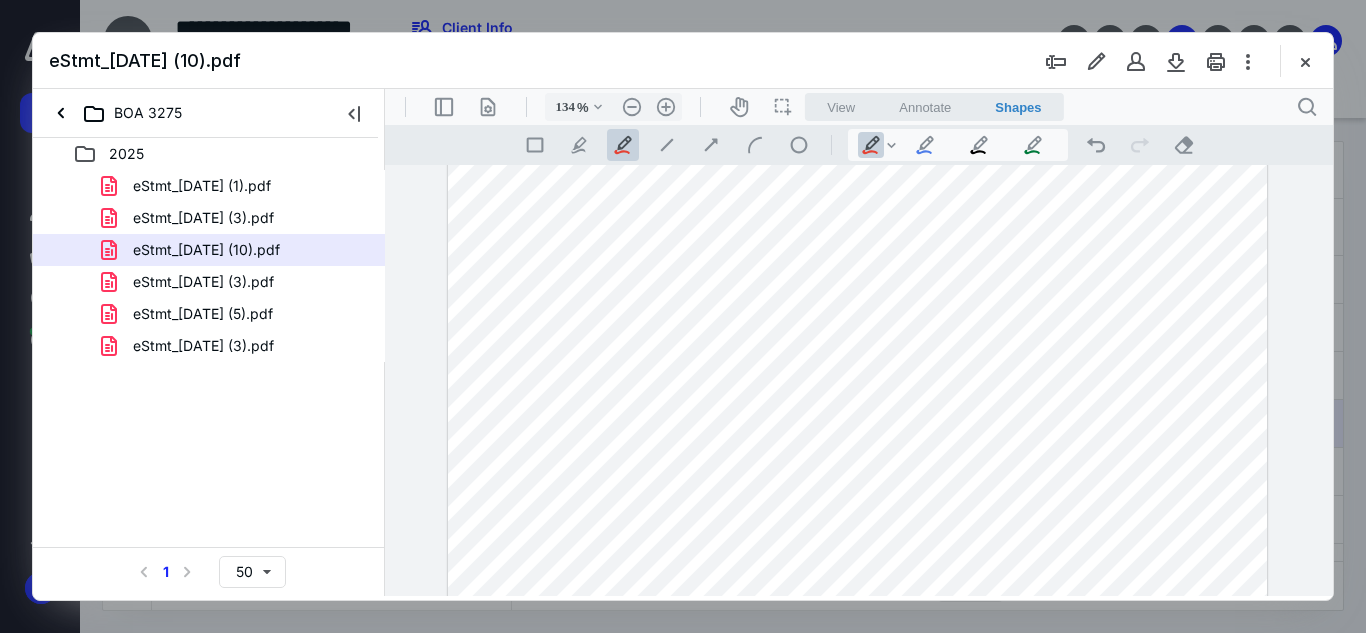 drag, startPoint x: 1233, startPoint y: 419, endPoint x: 1262, endPoint y: 407, distance: 31.38471 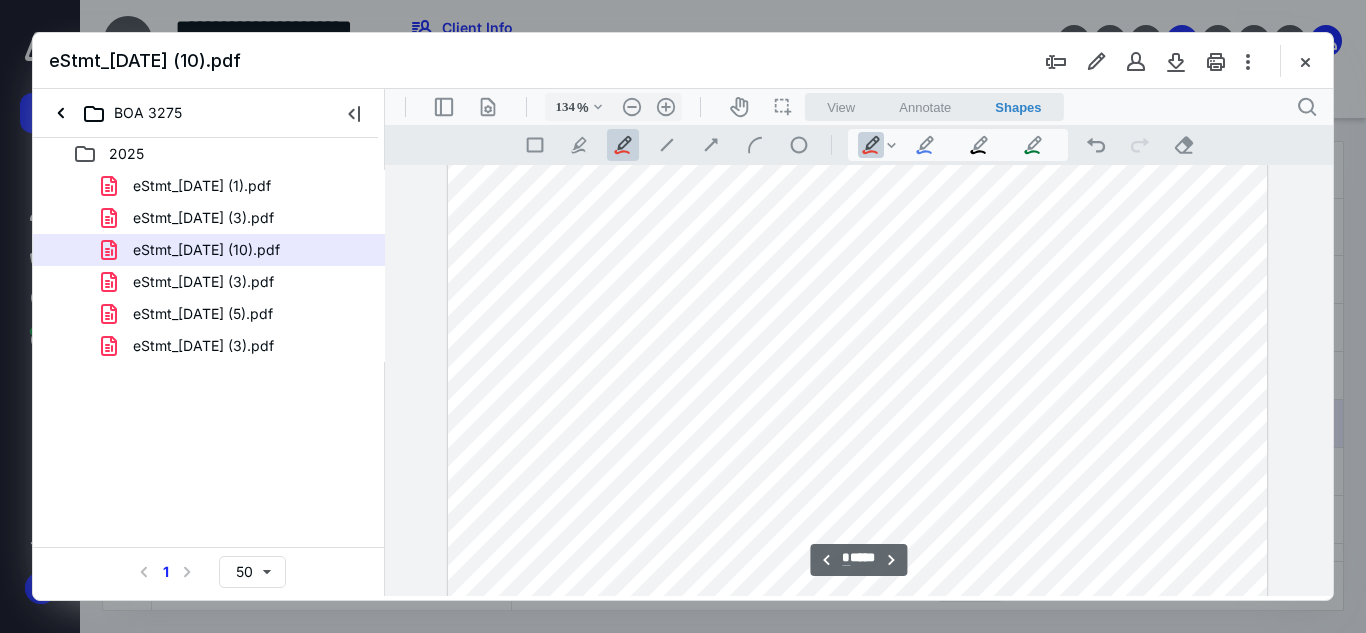 scroll, scrollTop: 4425, scrollLeft: 0, axis: vertical 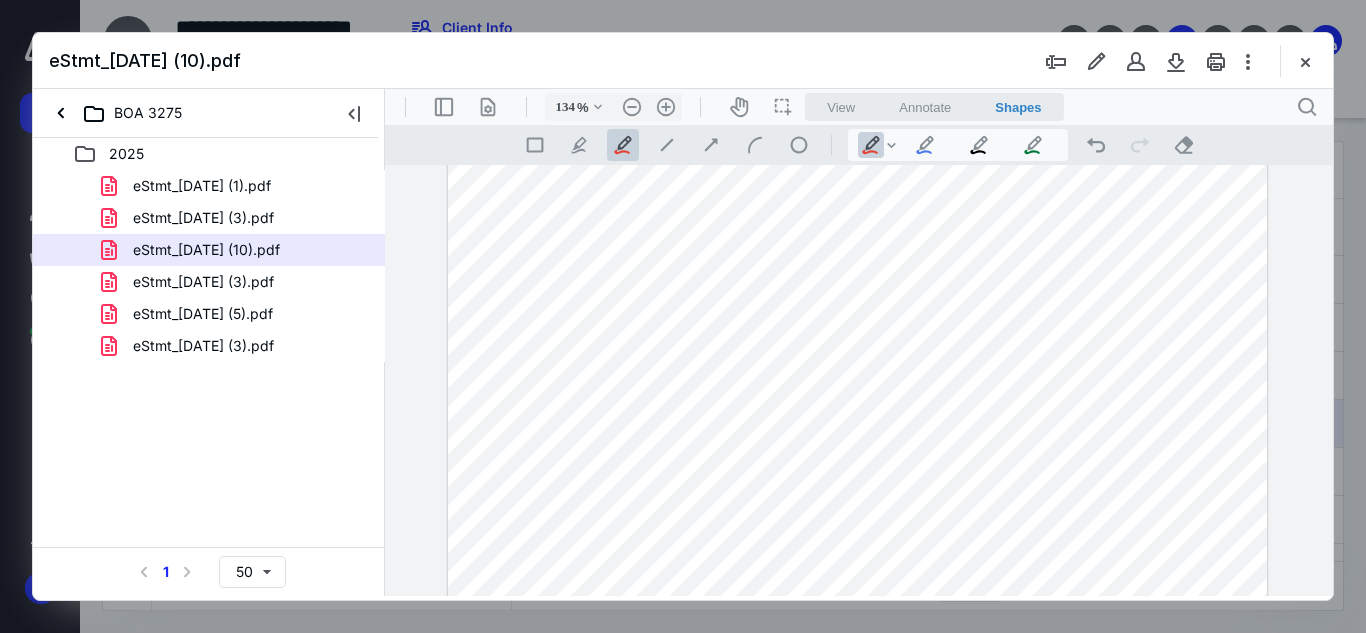 drag, startPoint x: 1221, startPoint y: 577, endPoint x: 1080, endPoint y: 498, distance: 161.62302 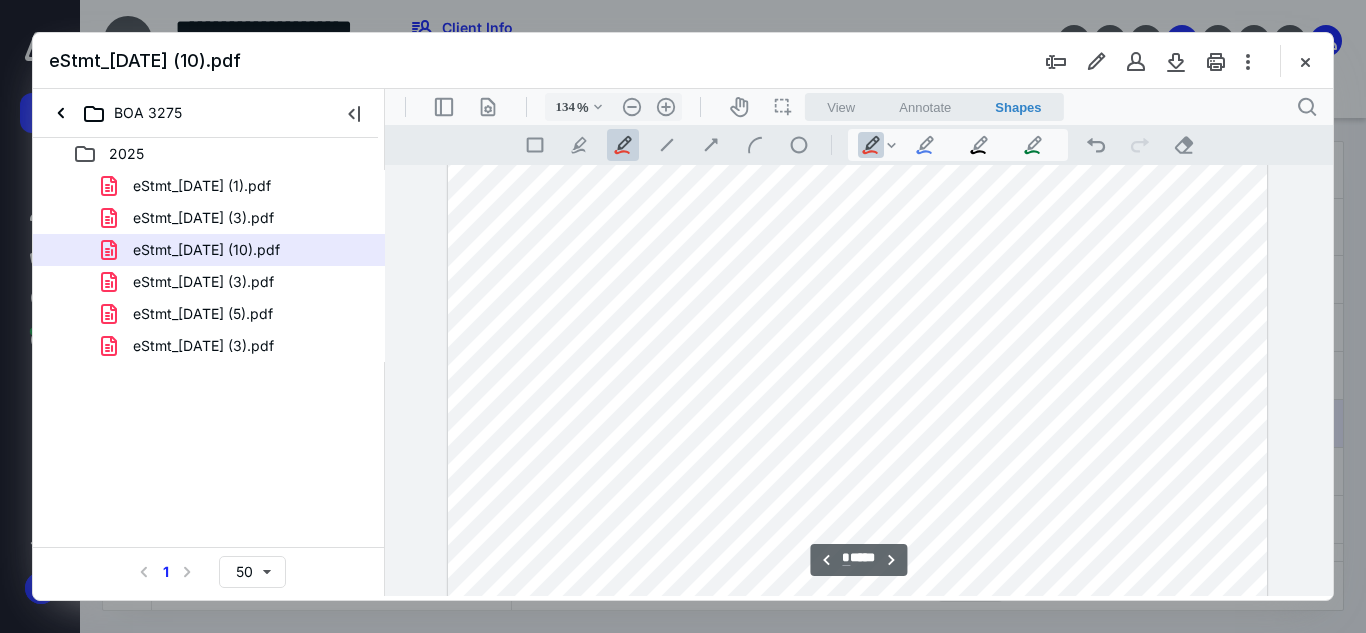 scroll, scrollTop: 4725, scrollLeft: 0, axis: vertical 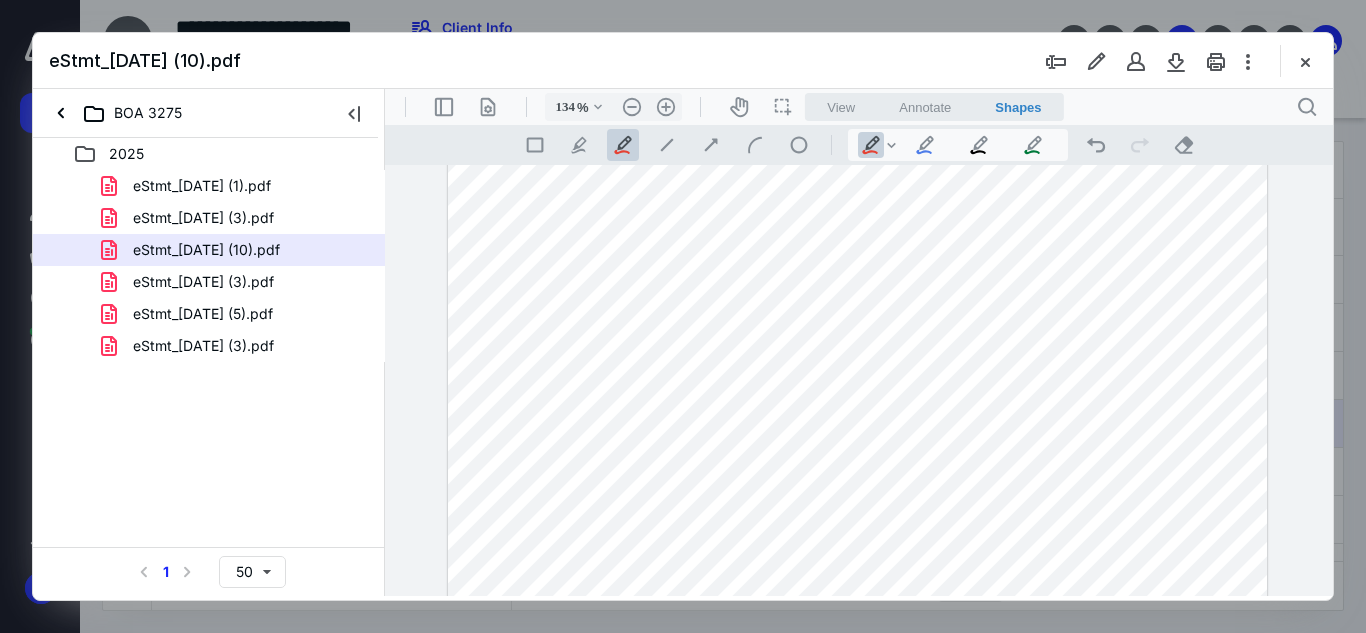 drag, startPoint x: 1213, startPoint y: 411, endPoint x: 734, endPoint y: 357, distance: 482.03424 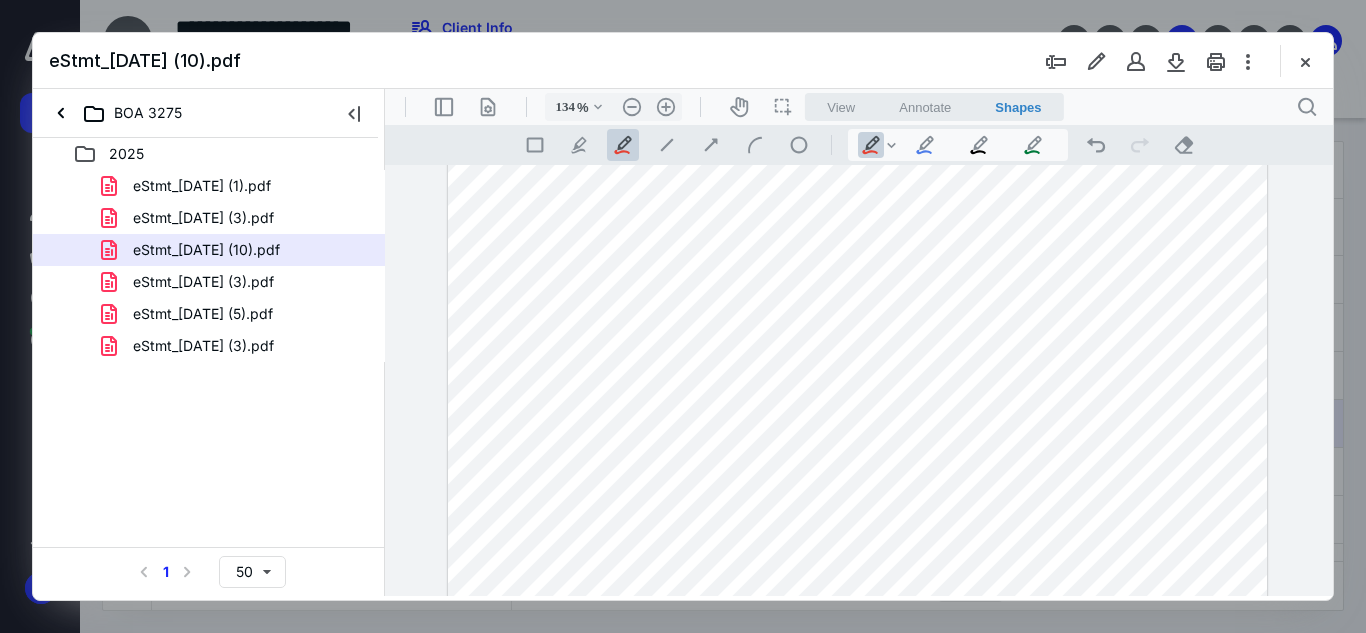 click at bounding box center [857, 255] 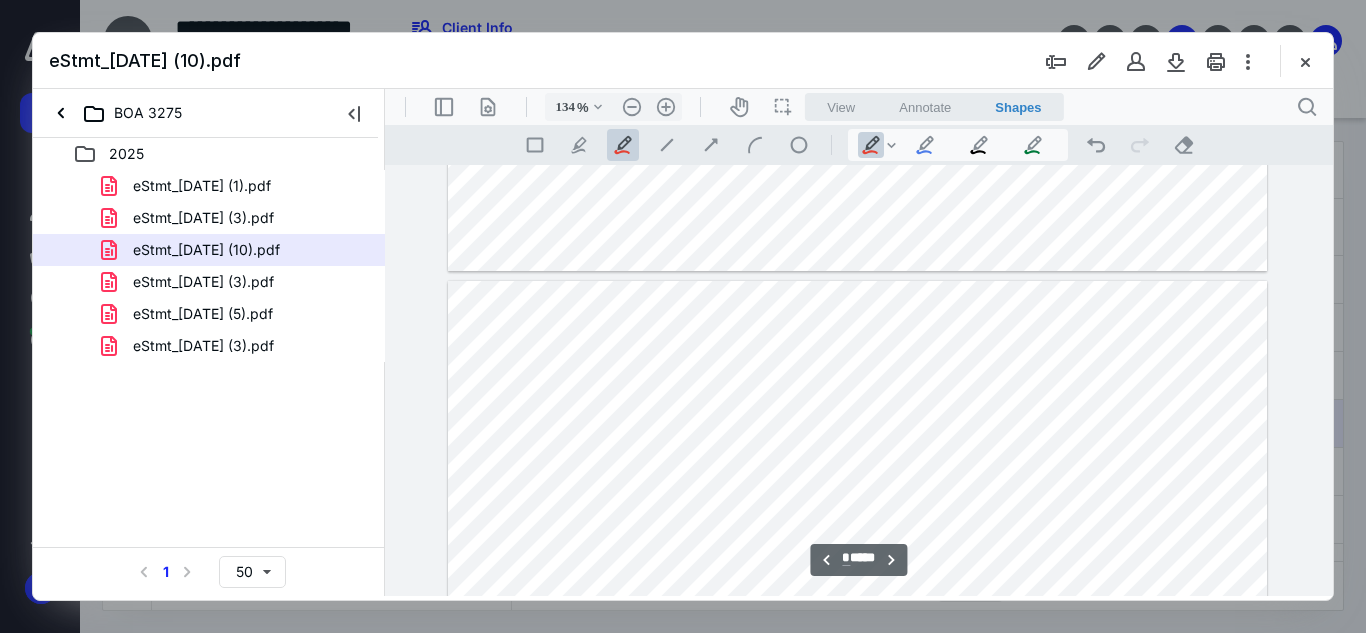 scroll, scrollTop: 5425, scrollLeft: 0, axis: vertical 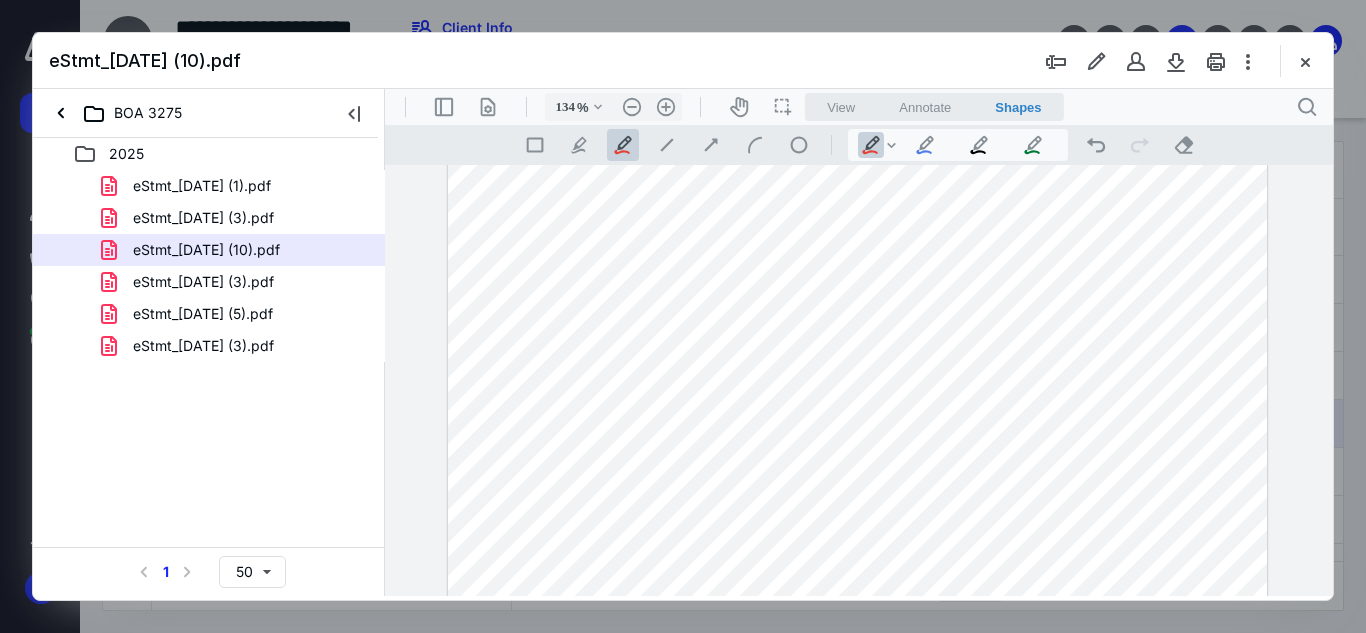 drag, startPoint x: 1227, startPoint y: 581, endPoint x: 1240, endPoint y: 569, distance: 17.691807 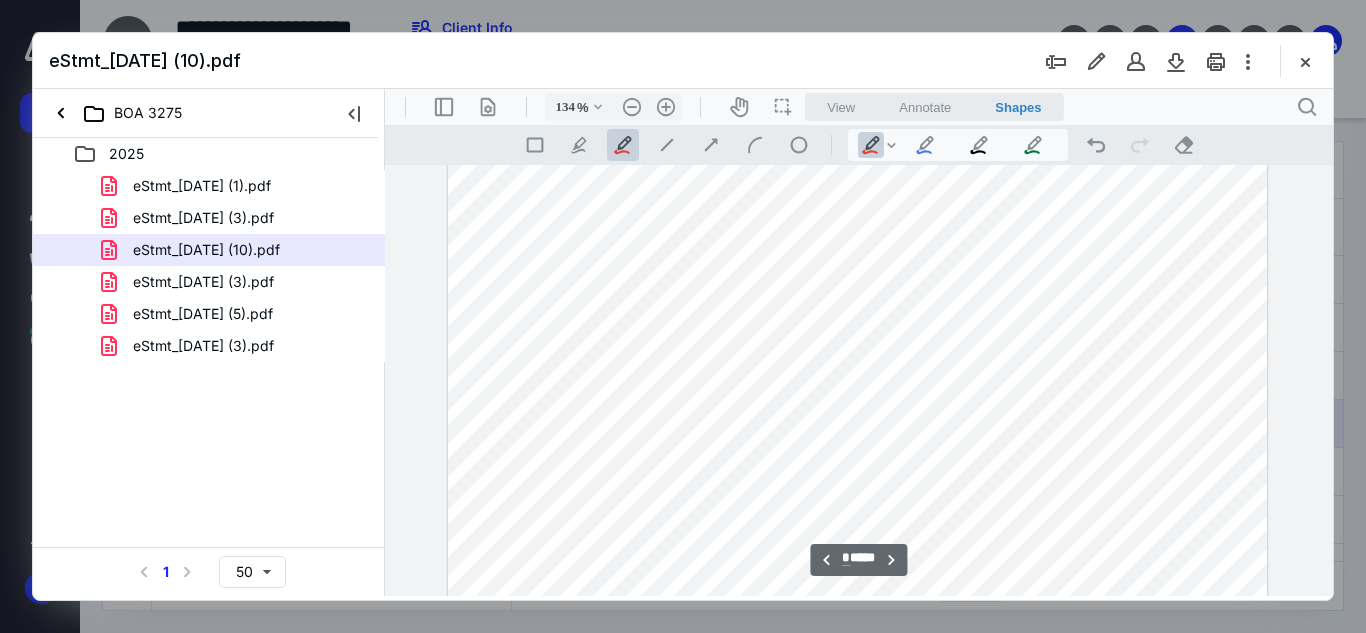 scroll, scrollTop: 5525, scrollLeft: 0, axis: vertical 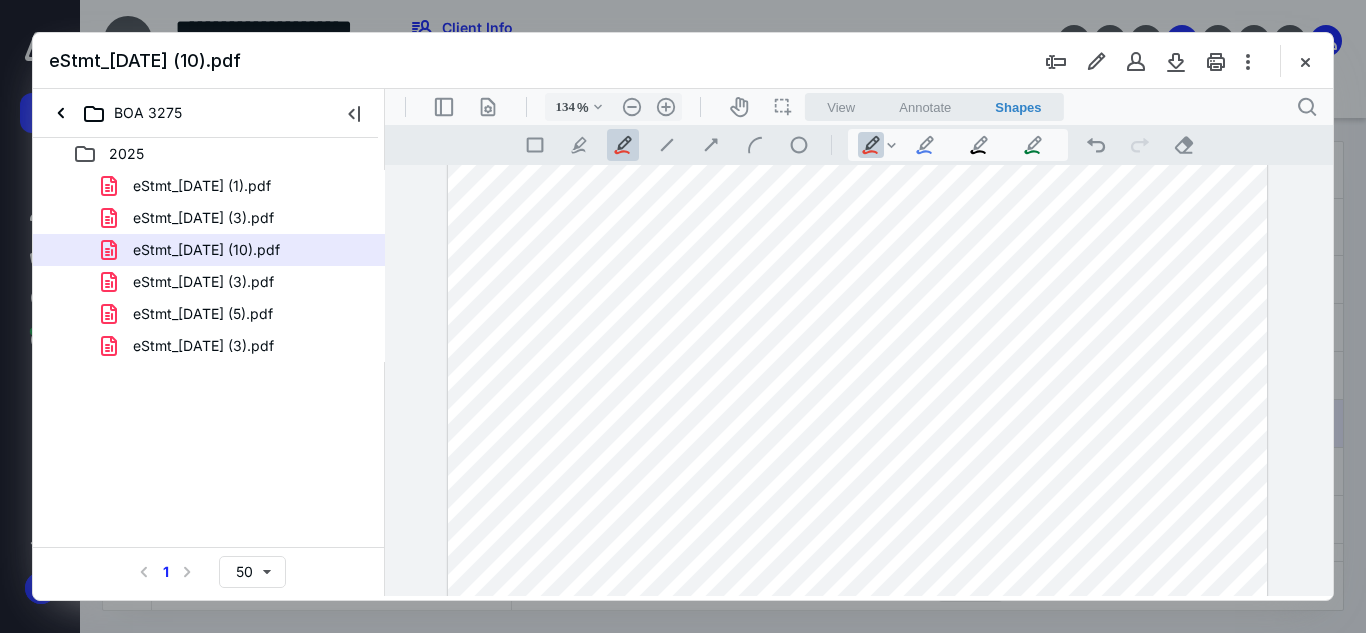 drag, startPoint x: 1216, startPoint y: 523, endPoint x: 1231, endPoint y: 509, distance: 20.518284 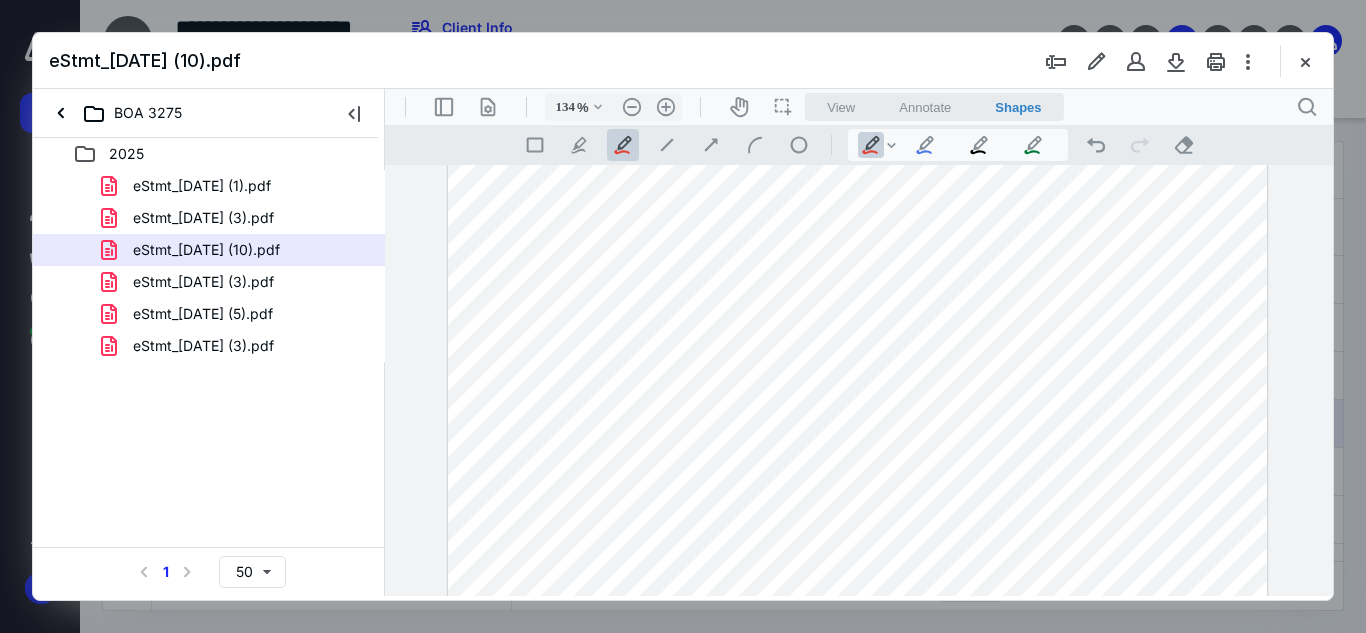 drag, startPoint x: 1224, startPoint y: 582, endPoint x: 1250, endPoint y: 560, distance: 34.058773 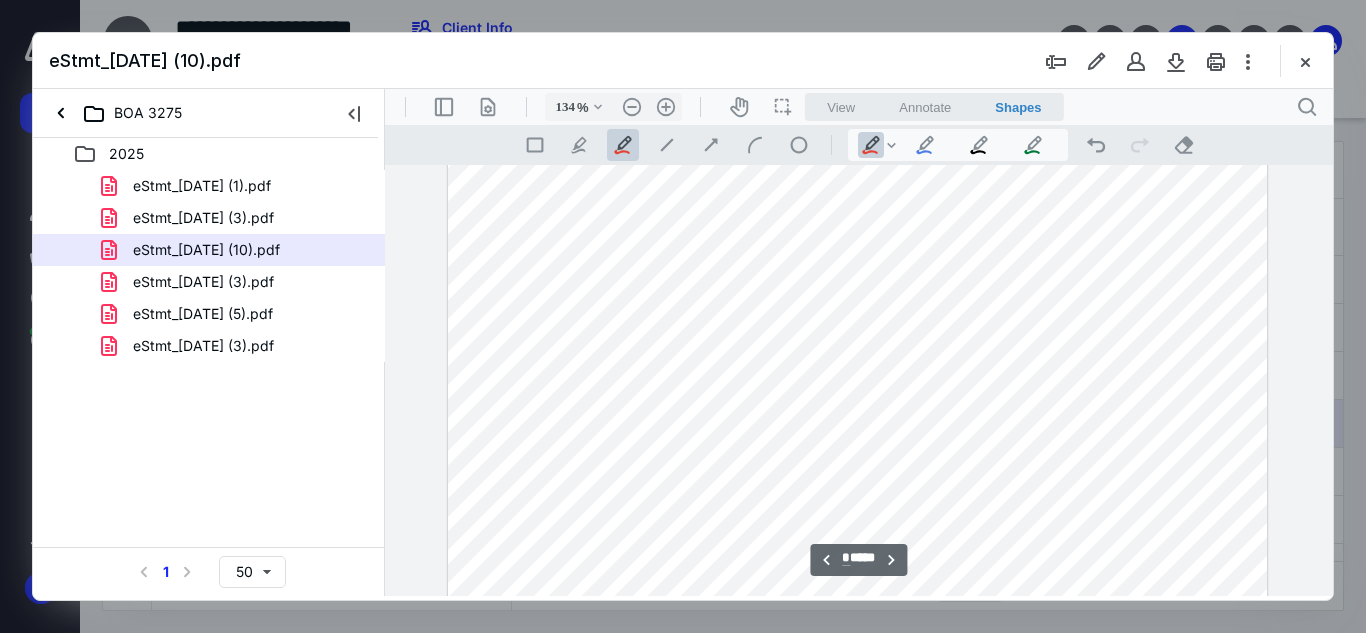 scroll, scrollTop: 5825, scrollLeft: 0, axis: vertical 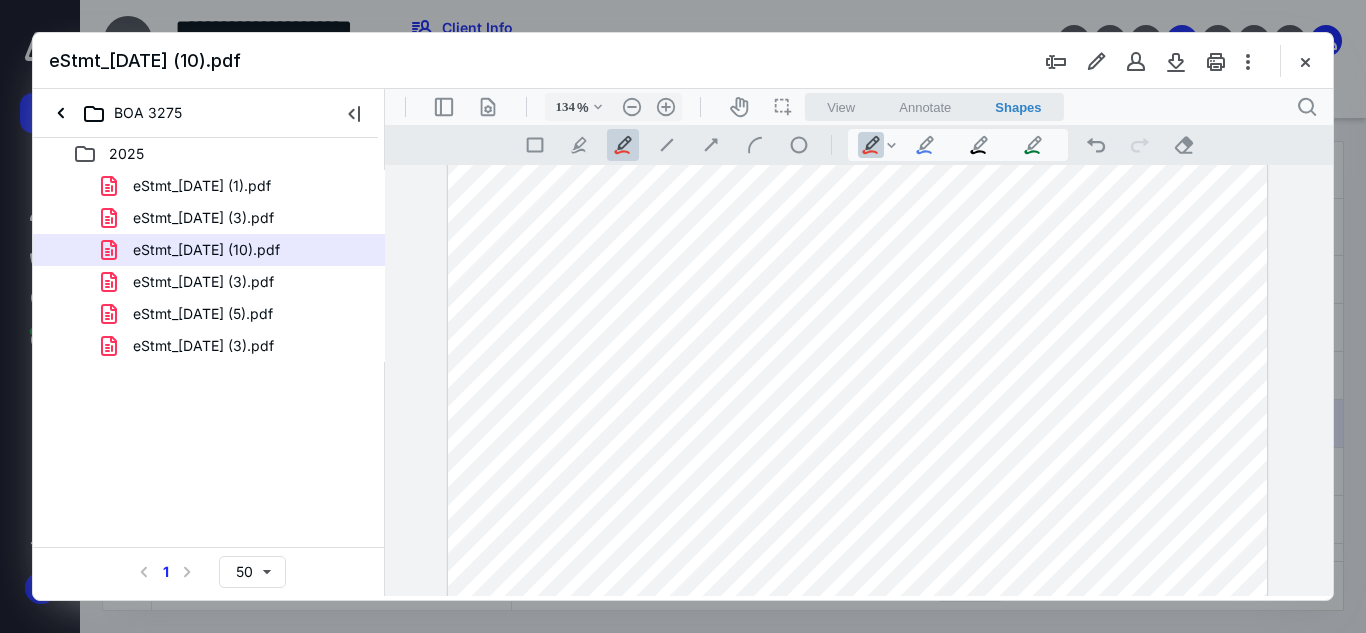 drag, startPoint x: 1224, startPoint y: 386, endPoint x: 1235, endPoint y: 373, distance: 17.029387 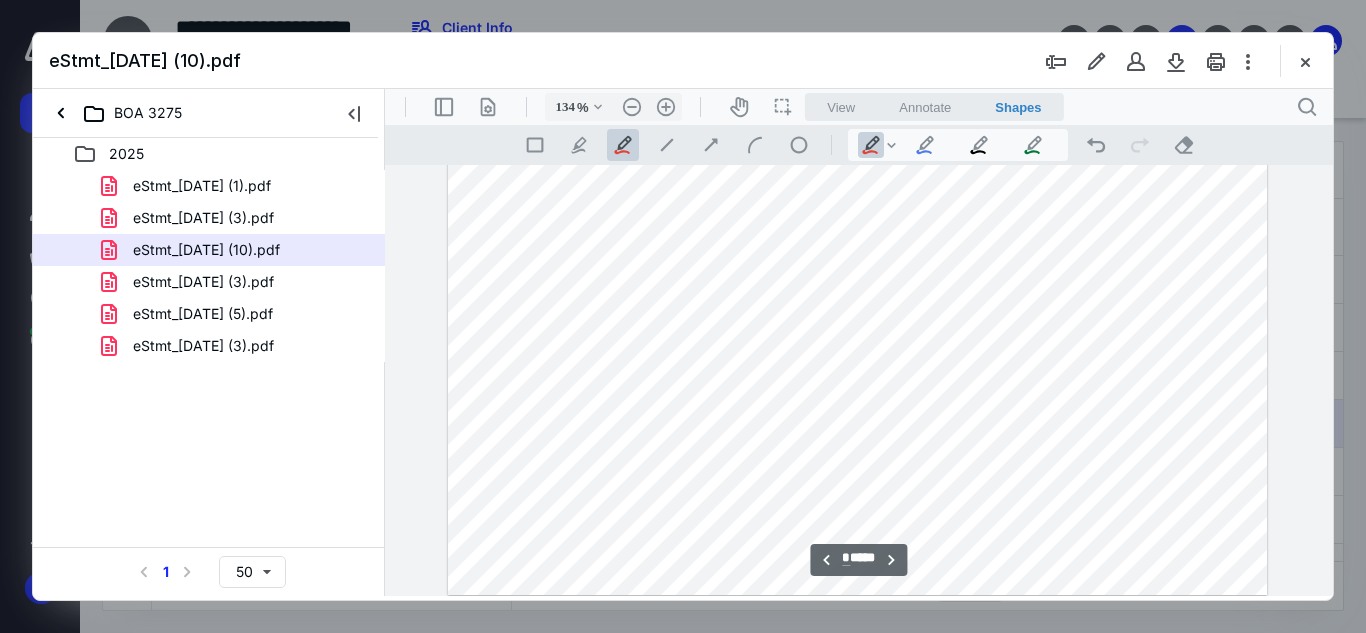 scroll, scrollTop: 6025, scrollLeft: 0, axis: vertical 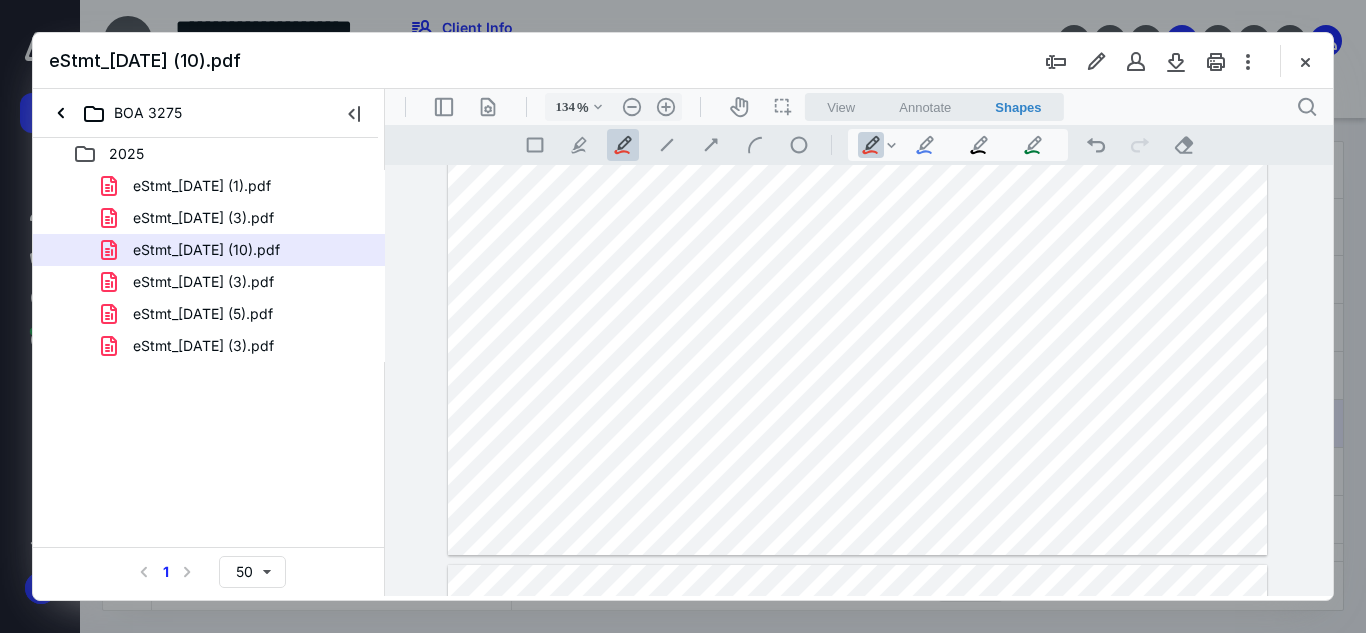 drag, startPoint x: 1227, startPoint y: 399, endPoint x: 1238, endPoint y: 388, distance: 15.556349 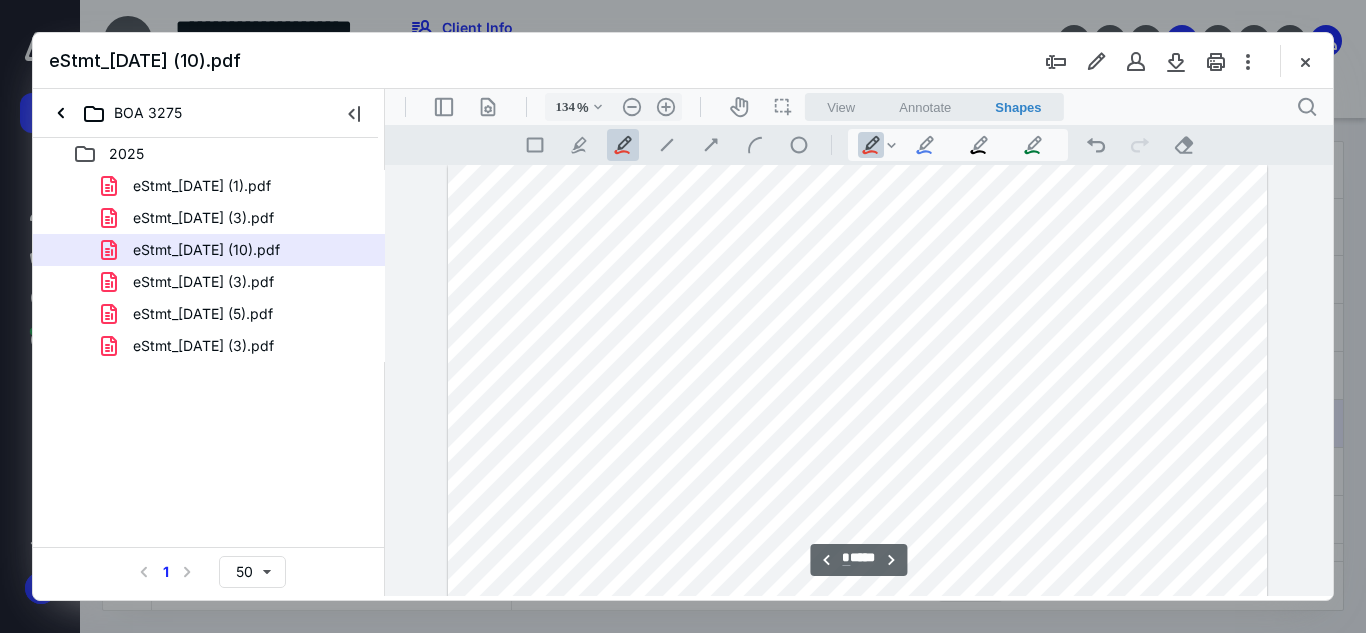 scroll, scrollTop: 6525, scrollLeft: 0, axis: vertical 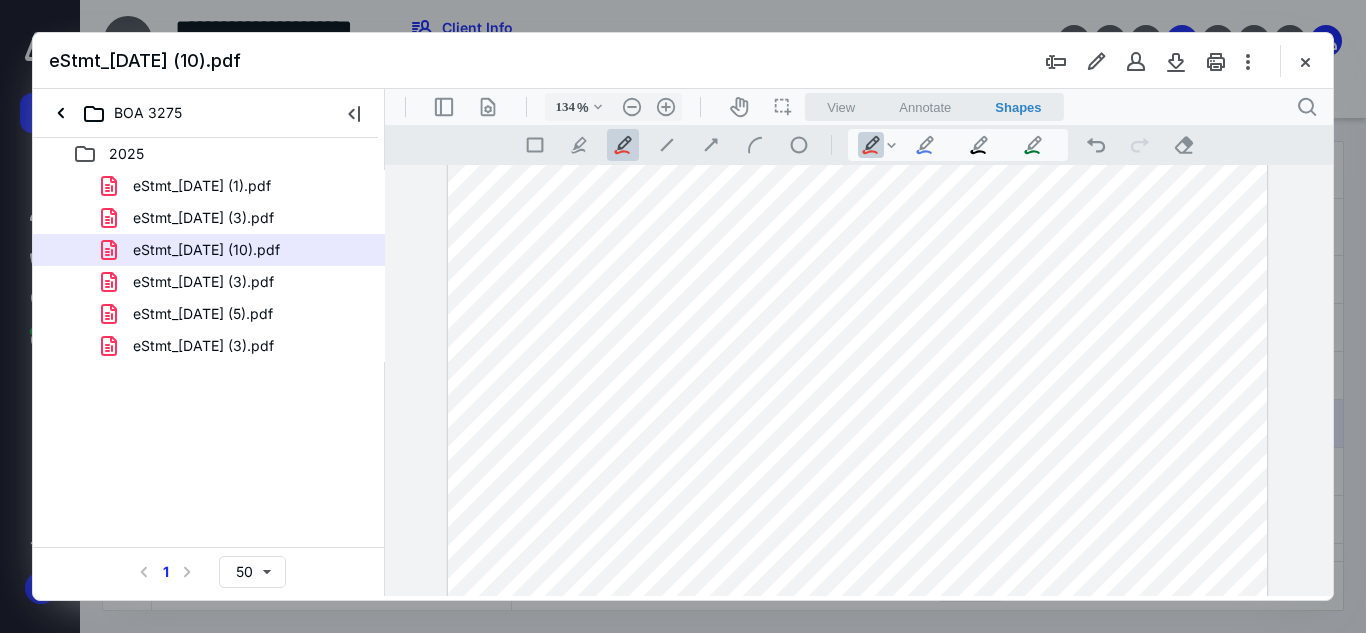 drag, startPoint x: 1221, startPoint y: 348, endPoint x: 1248, endPoint y: 329, distance: 33.01515 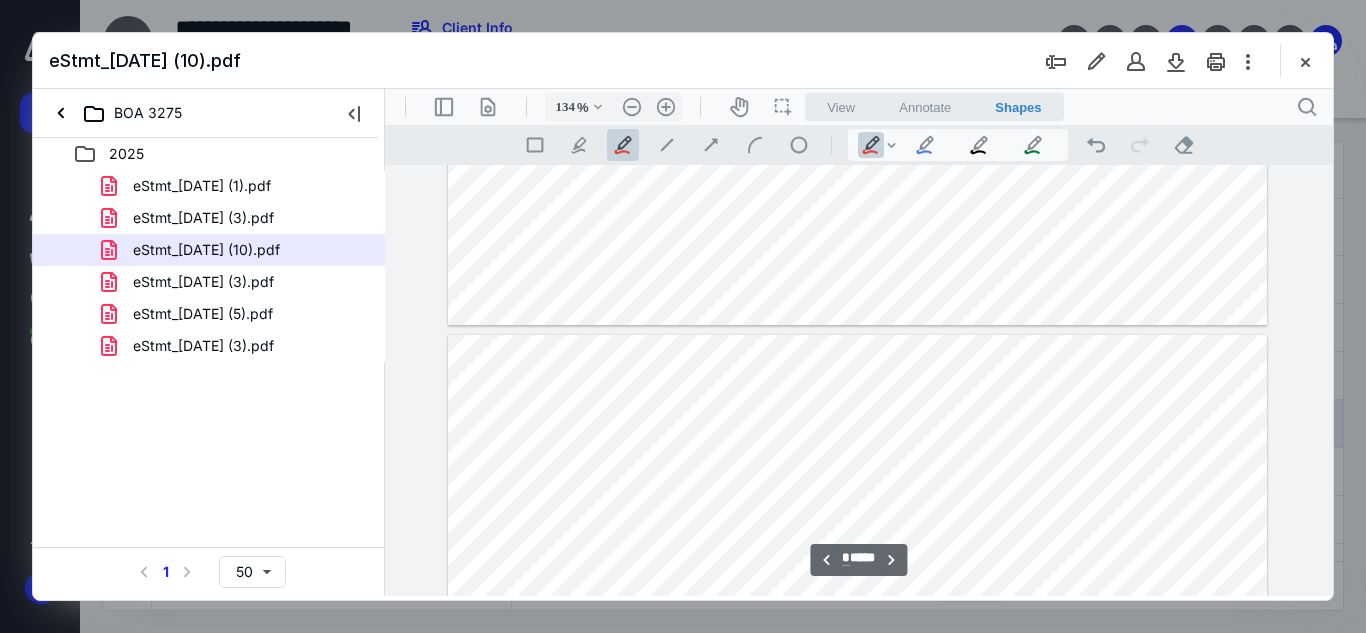 type on "*" 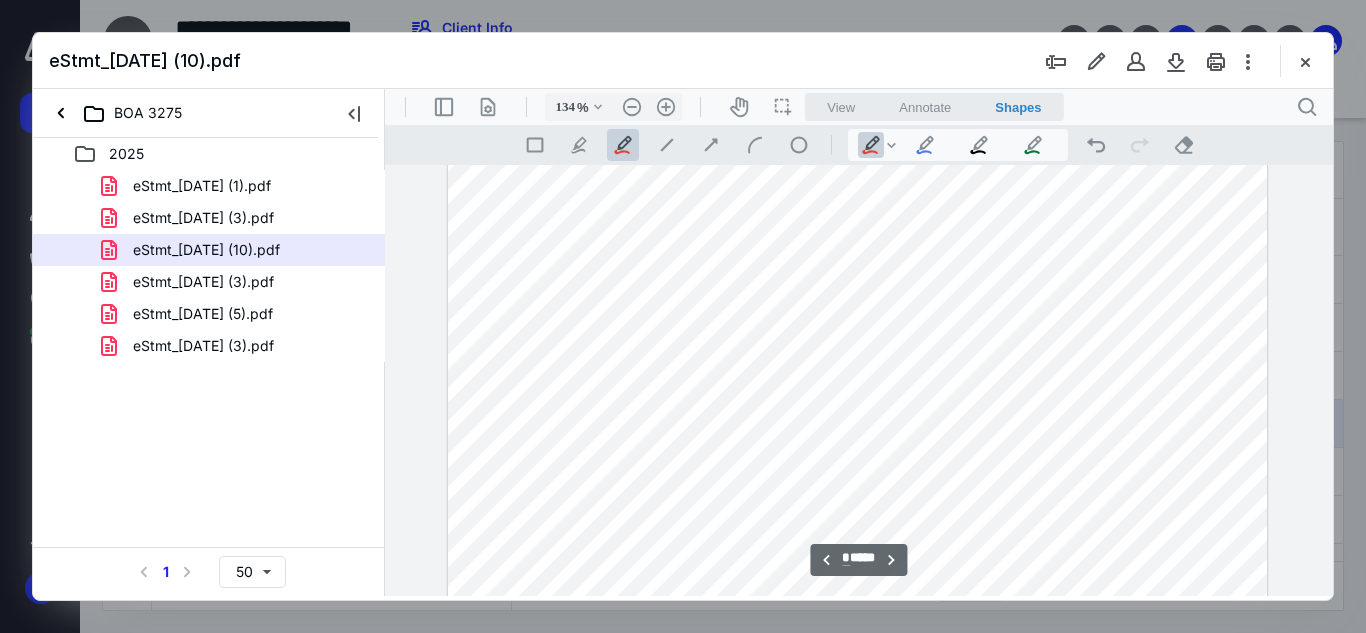 scroll, scrollTop: 6425, scrollLeft: 0, axis: vertical 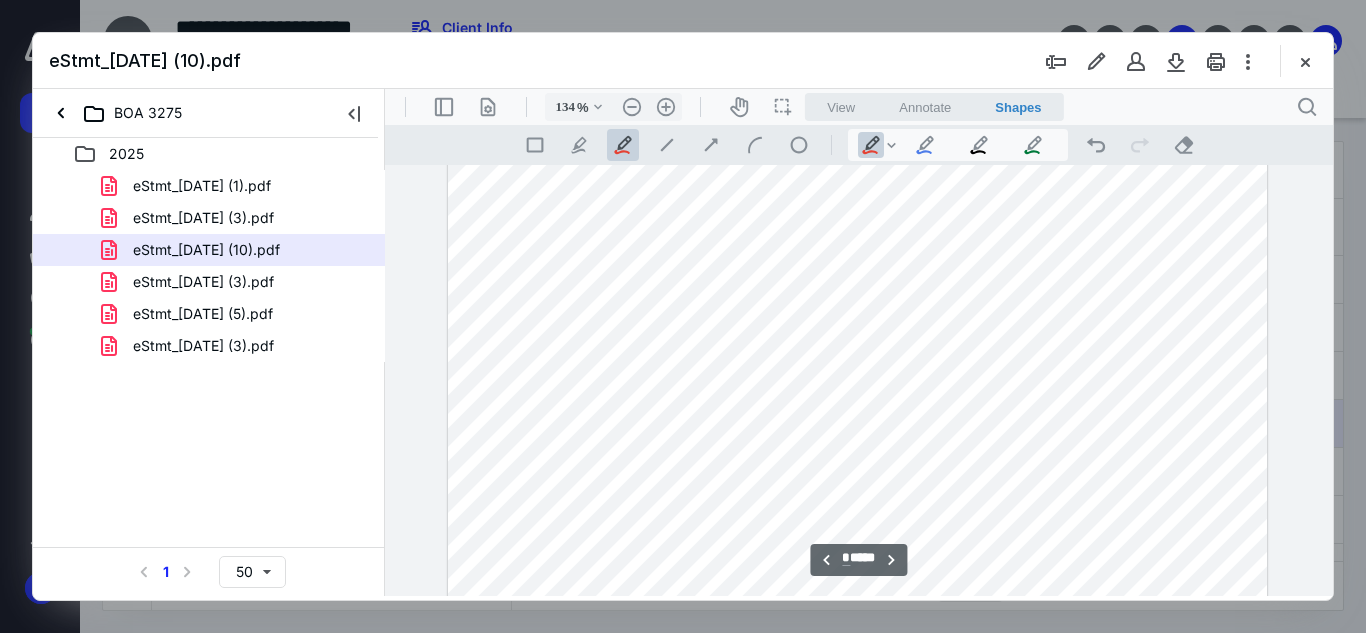 drag, startPoint x: 1216, startPoint y: 484, endPoint x: 1233, endPoint y: 468, distance: 23.345236 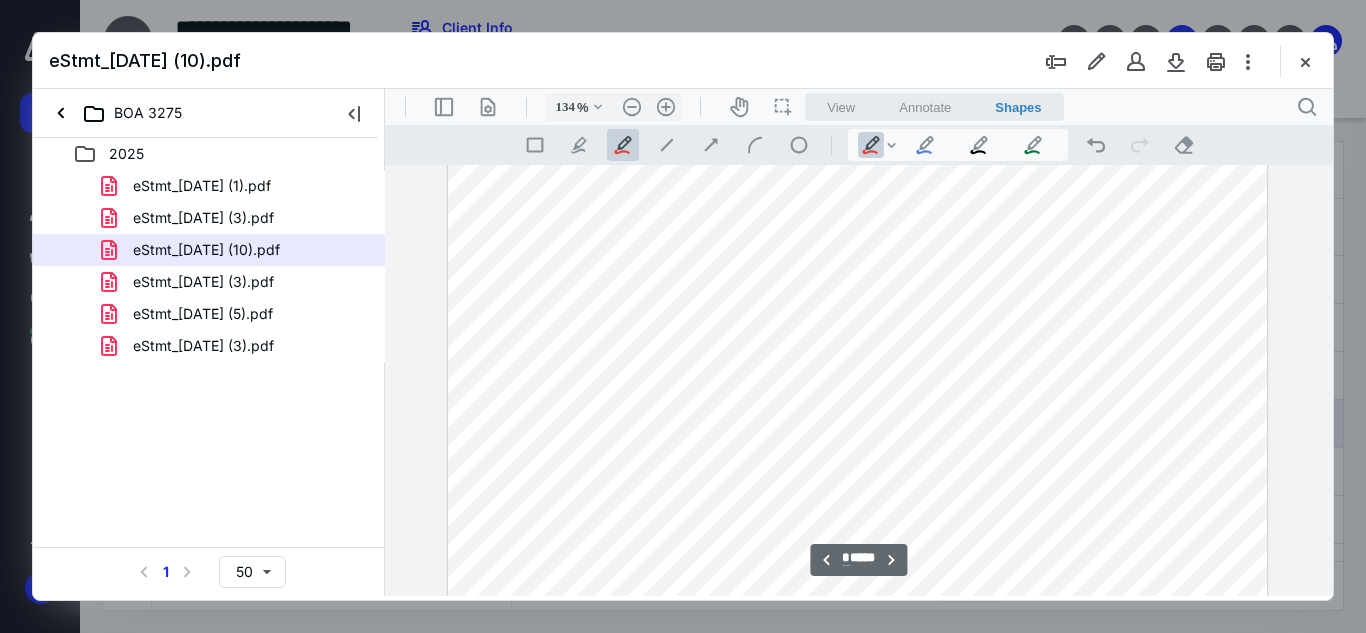 scroll, scrollTop: 6725, scrollLeft: 0, axis: vertical 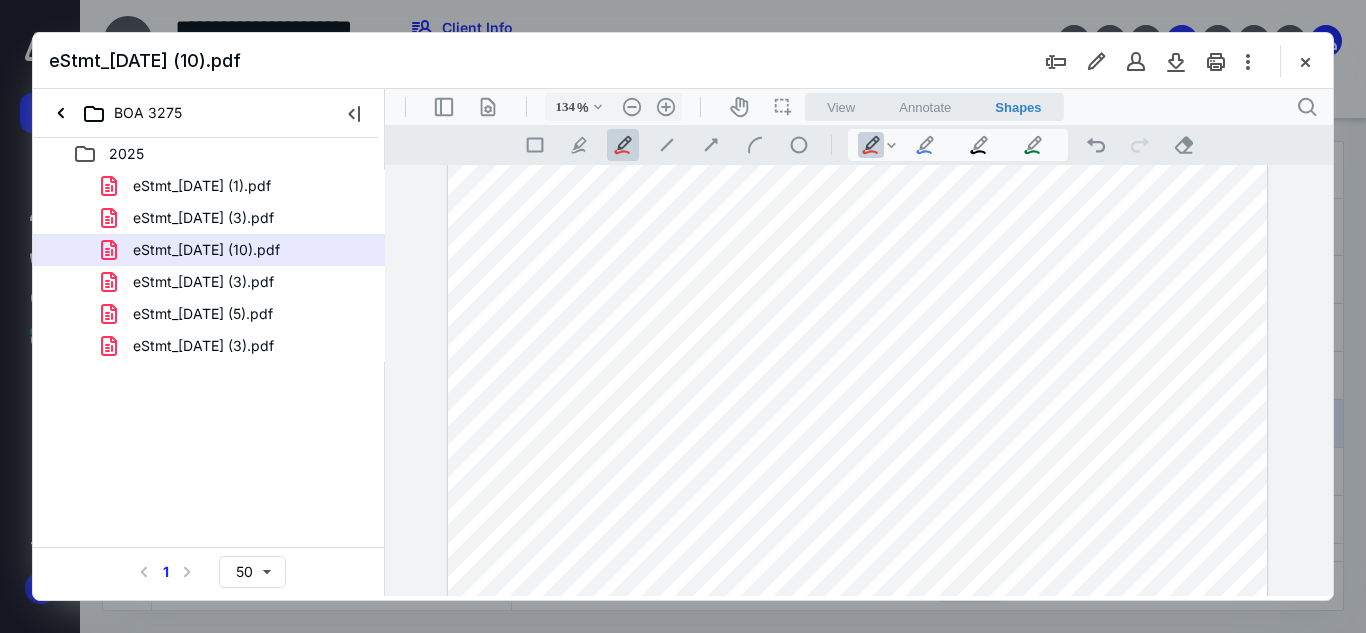 drag, startPoint x: 1220, startPoint y: 448, endPoint x: 1232, endPoint y: 431, distance: 20.808653 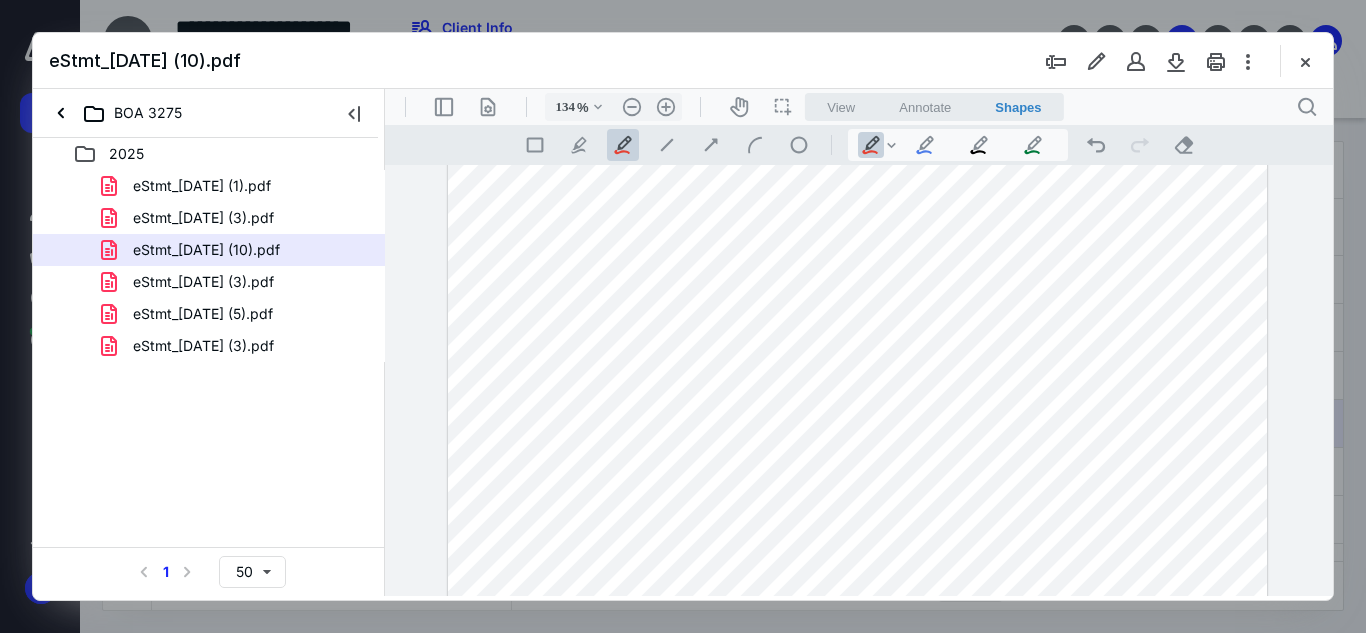 drag, startPoint x: 1221, startPoint y: 477, endPoint x: 1235, endPoint y: 464, distance: 19.104973 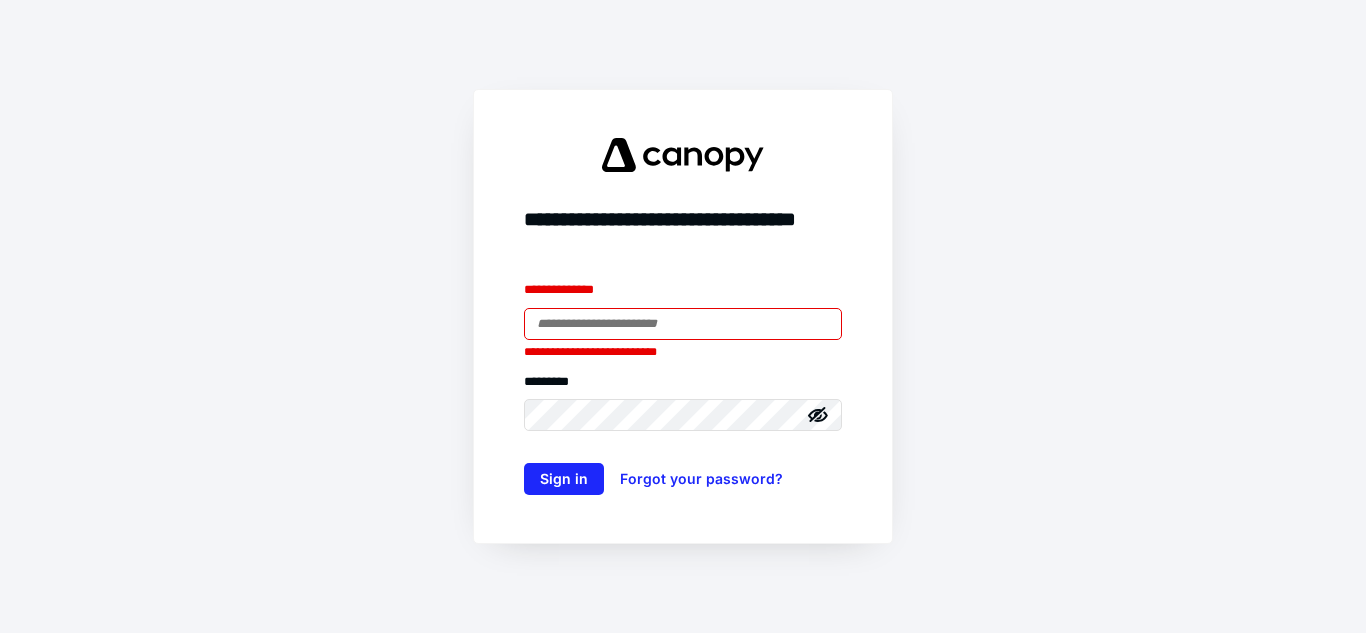 scroll, scrollTop: 0, scrollLeft: 0, axis: both 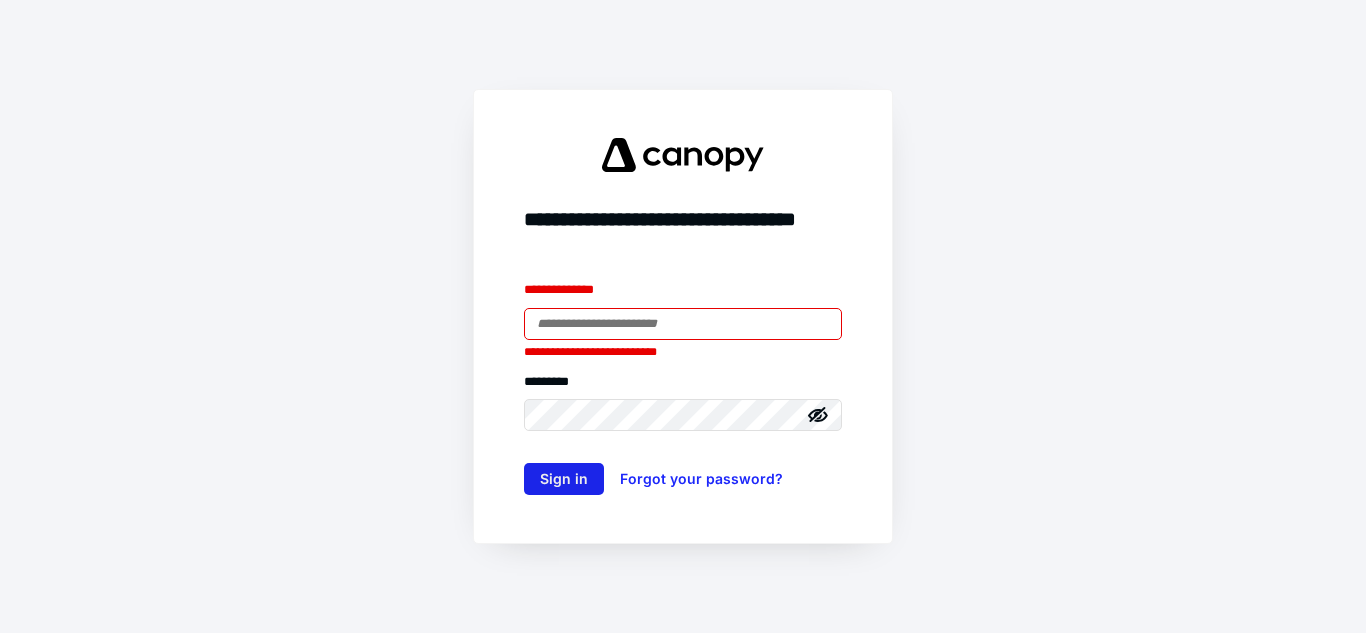 type on "**********" 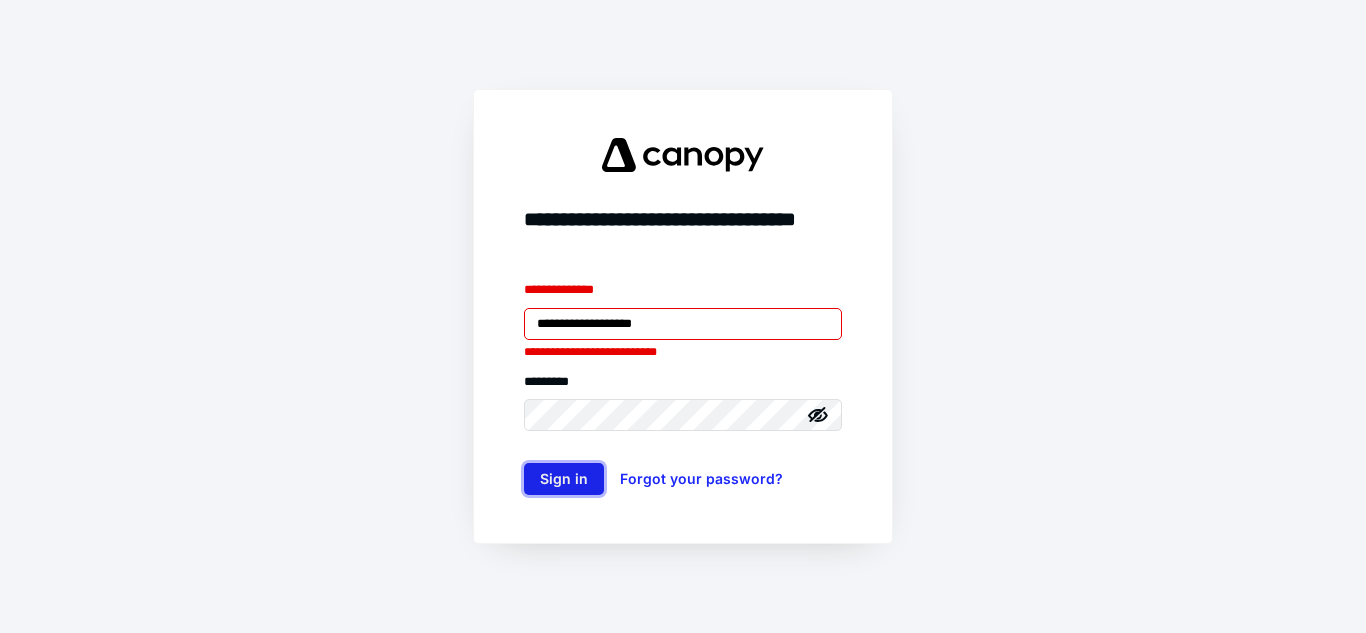click on "Sign in" at bounding box center [564, 479] 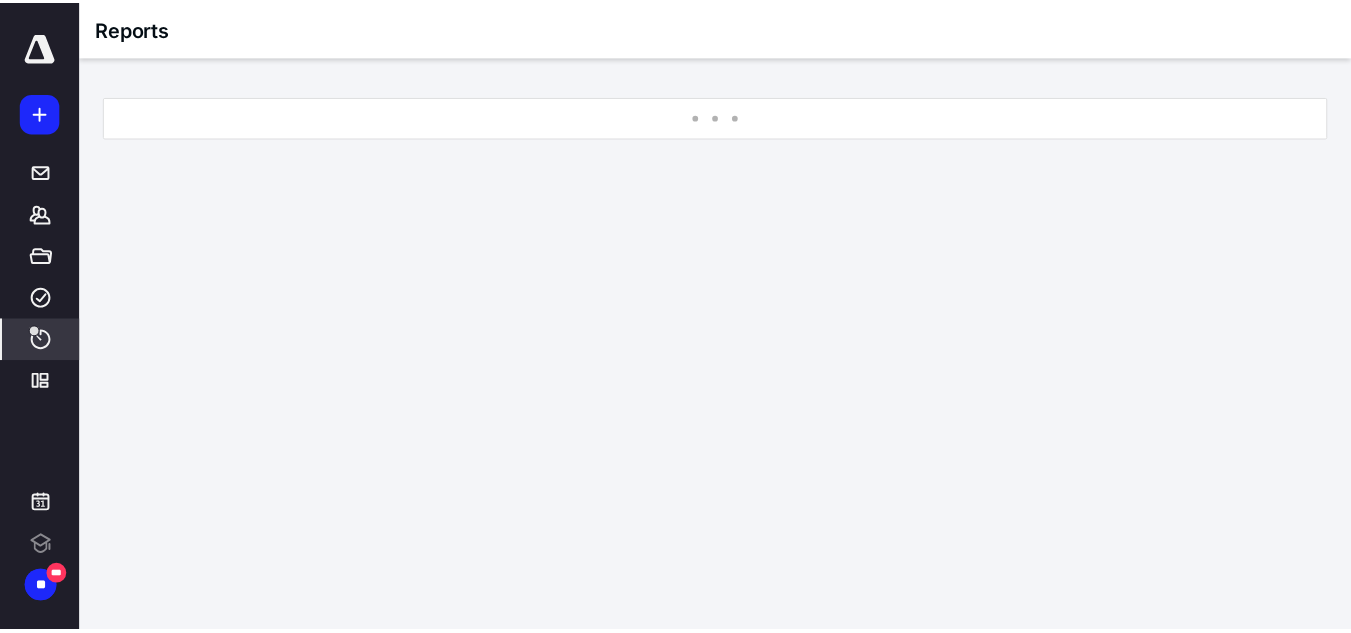scroll, scrollTop: 0, scrollLeft: 0, axis: both 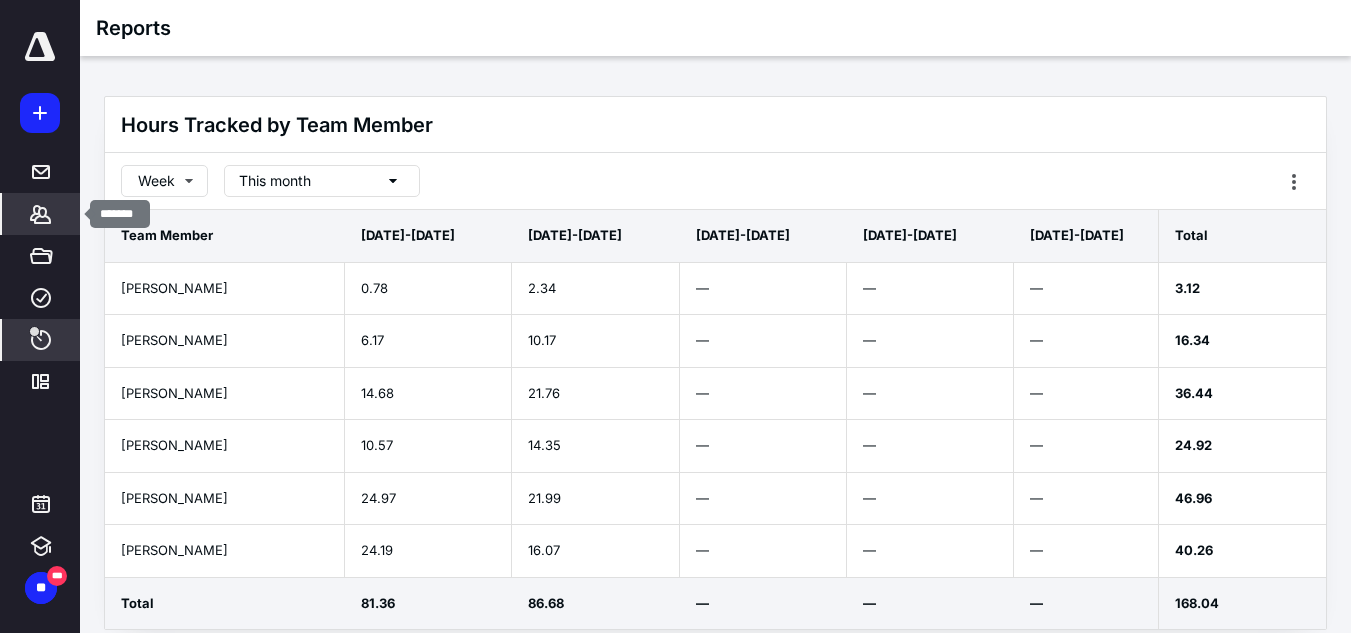 click 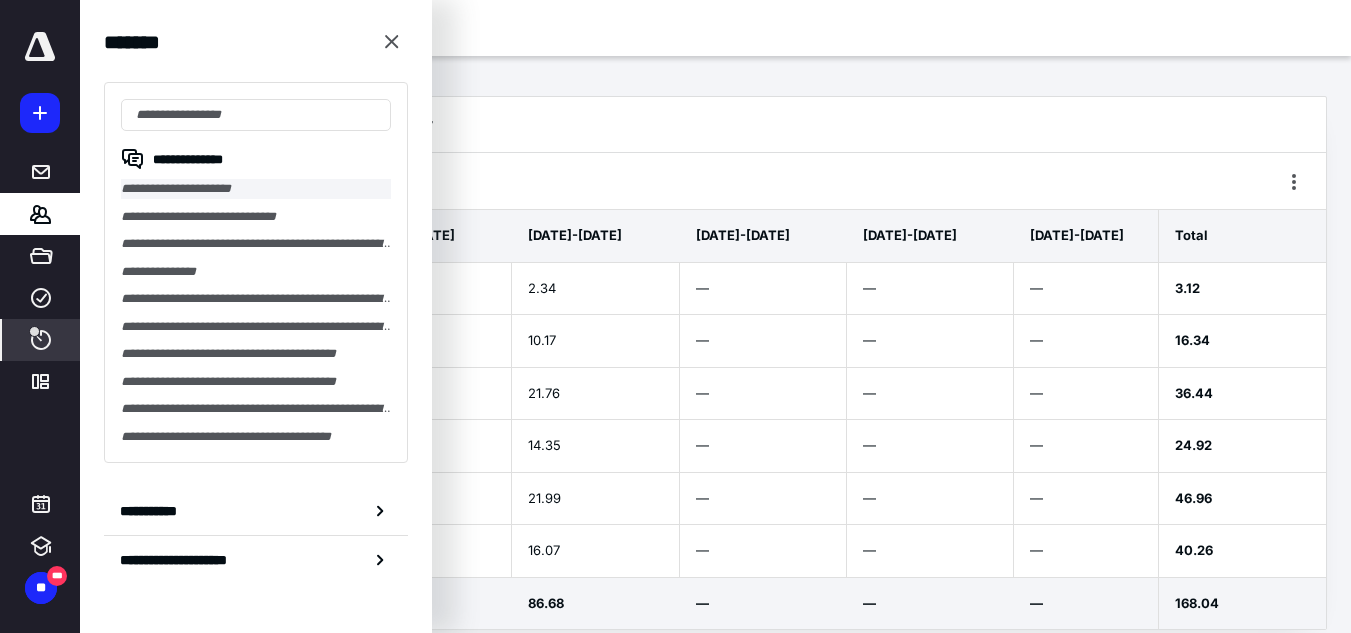 click on "**********" at bounding box center [256, 189] 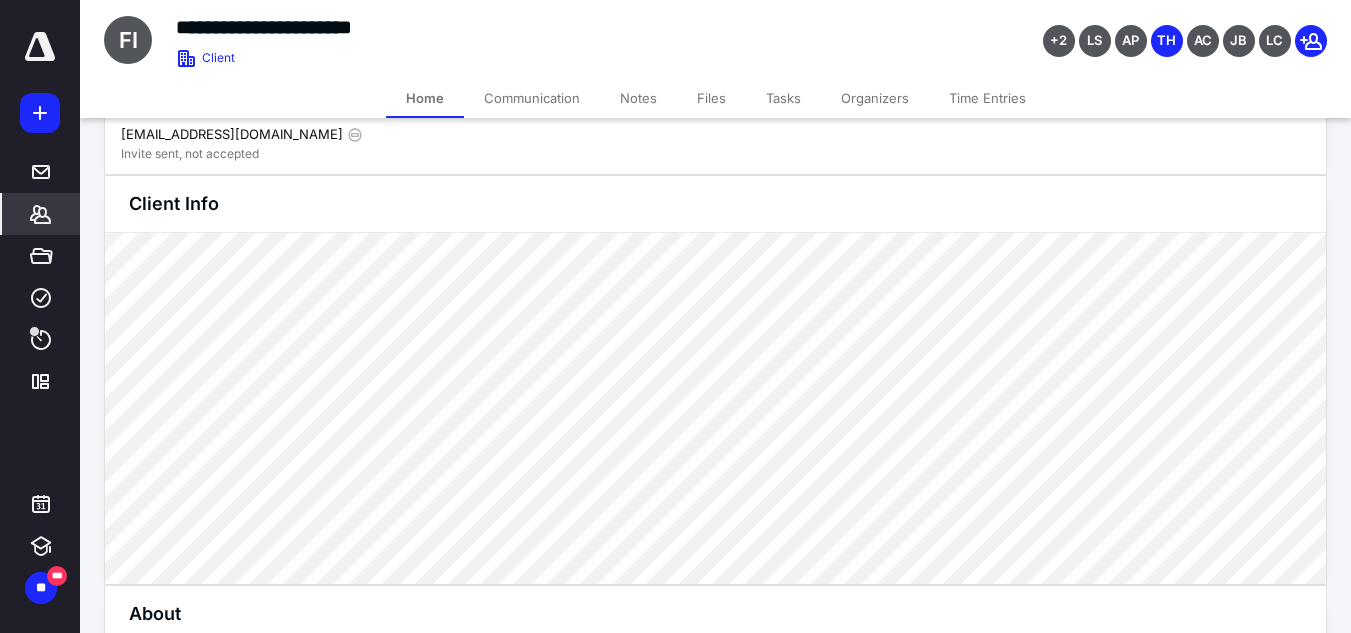 click on "Time Entries" at bounding box center [987, 98] 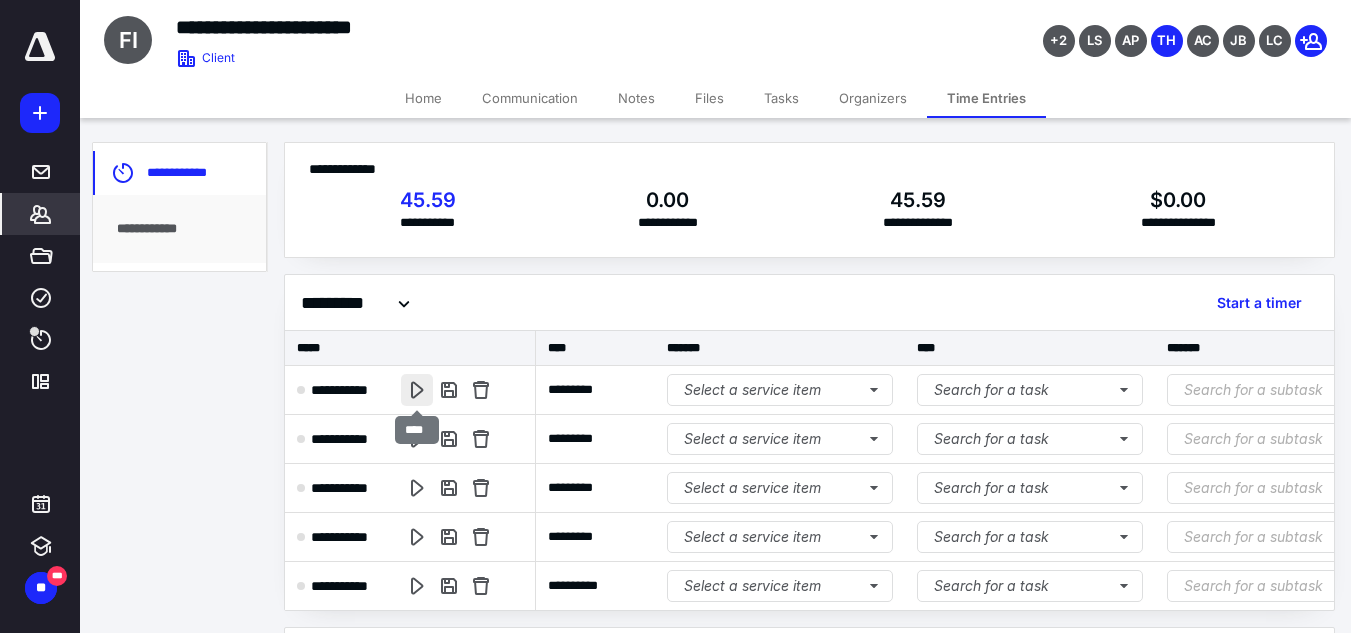 click at bounding box center (417, 390) 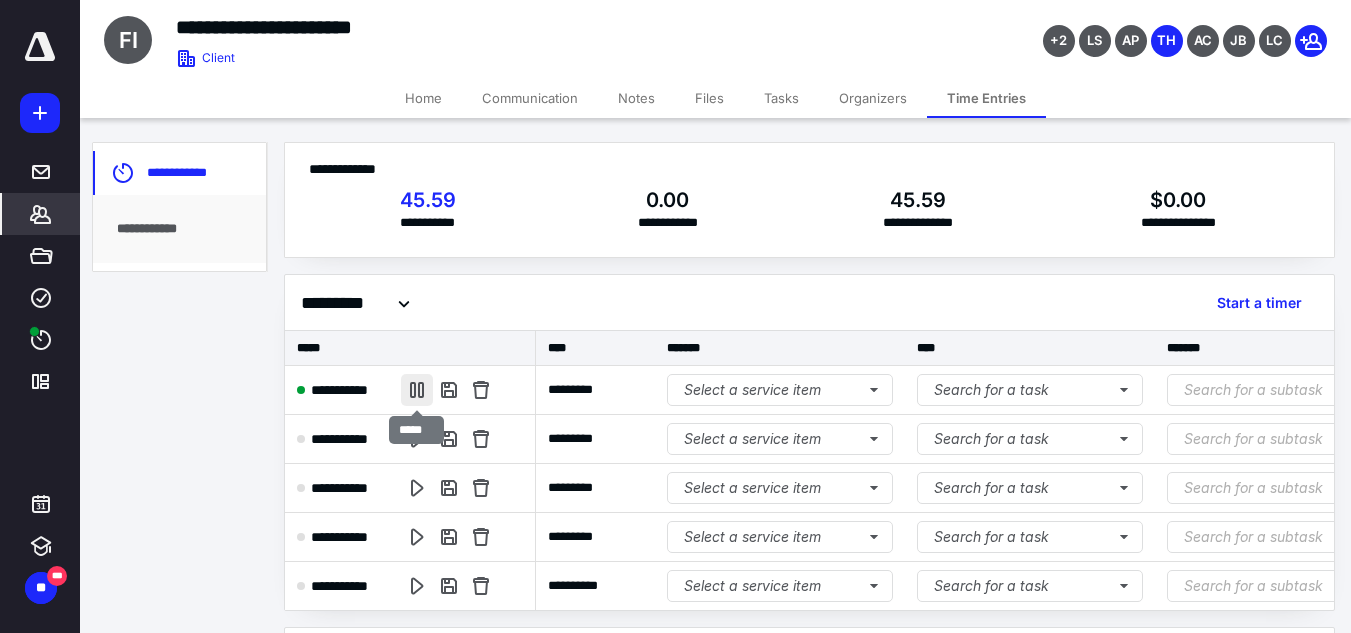 click at bounding box center [417, 390] 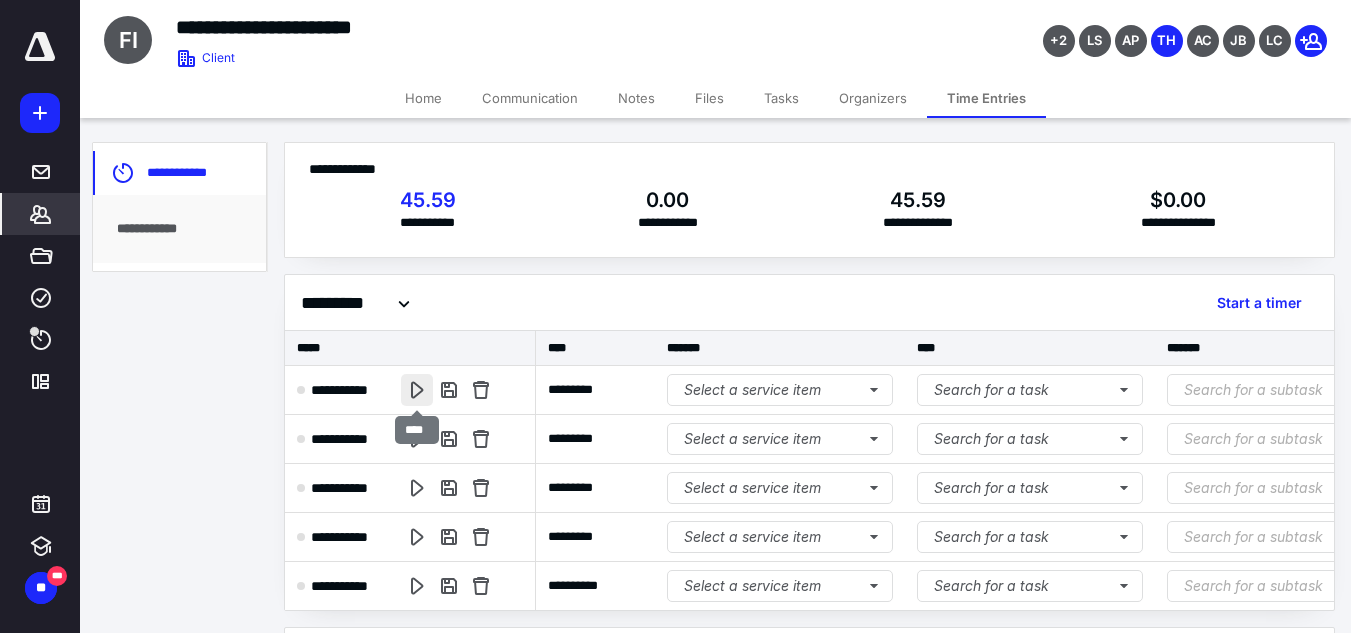click at bounding box center [417, 390] 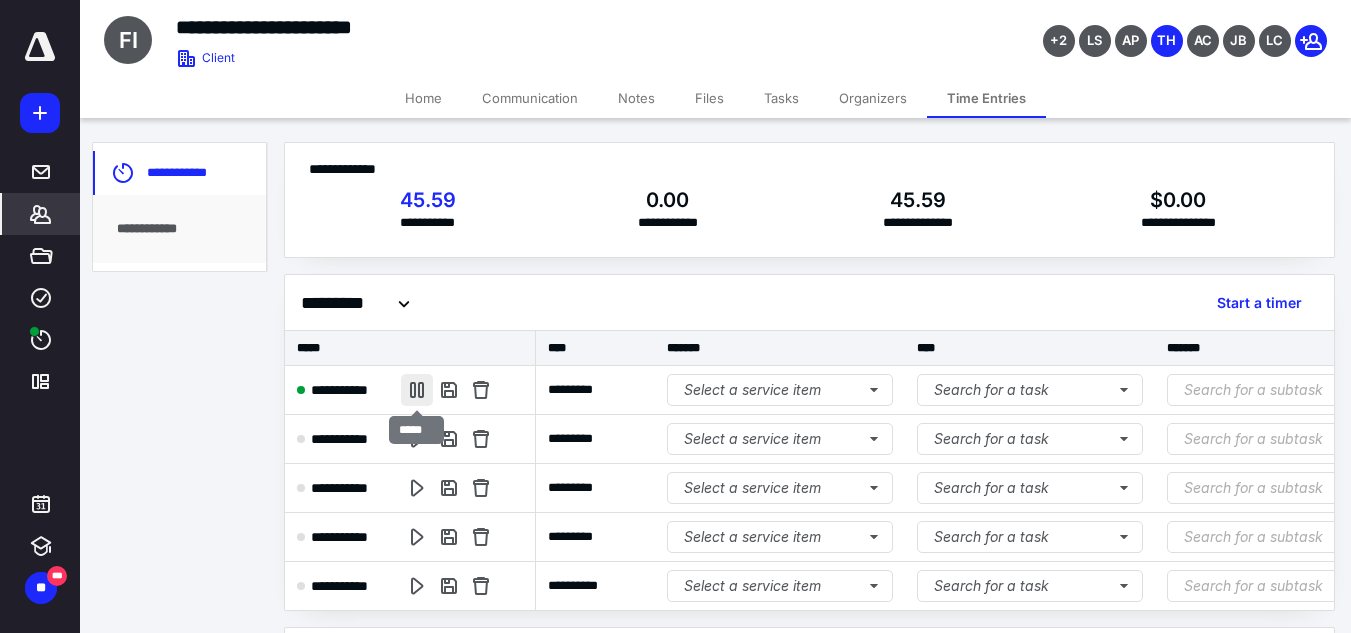 click at bounding box center [417, 390] 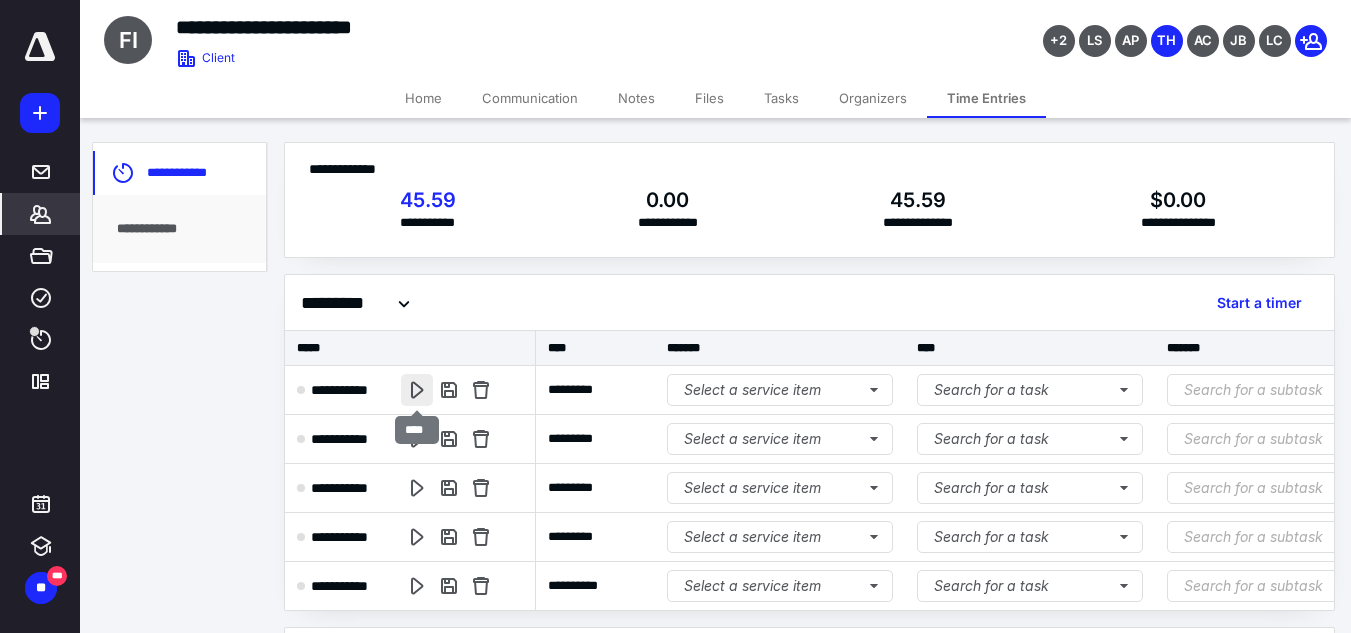 click at bounding box center [417, 390] 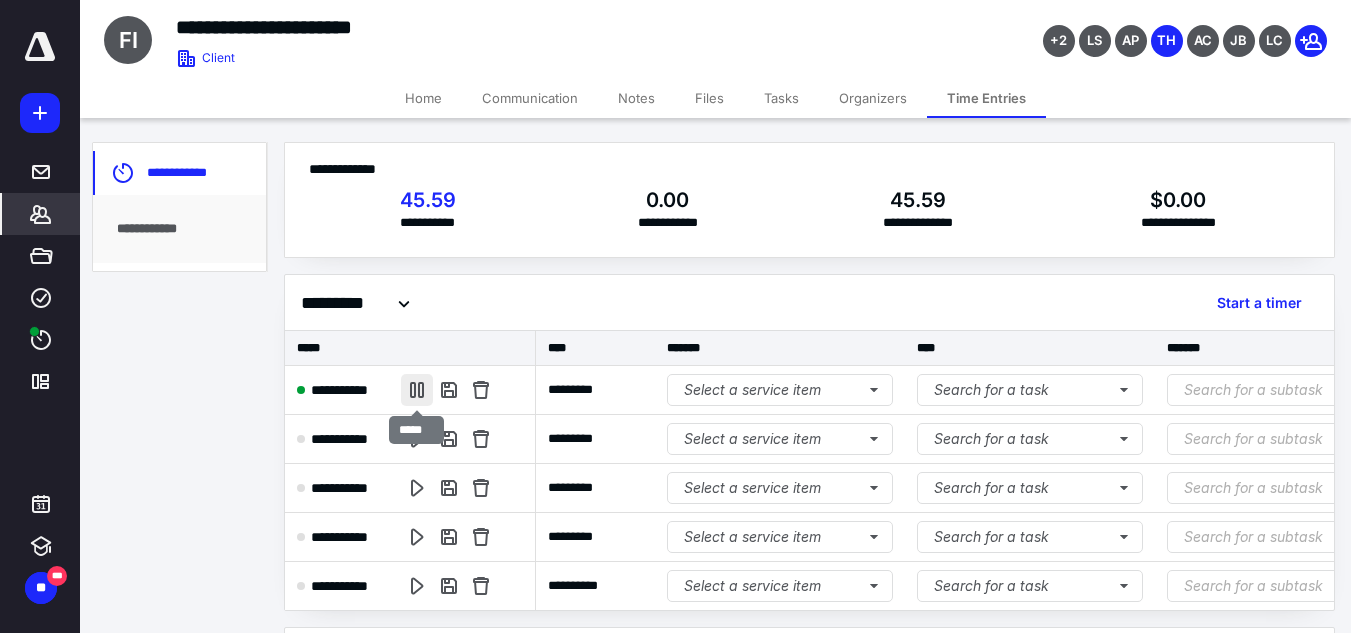 click at bounding box center [417, 390] 